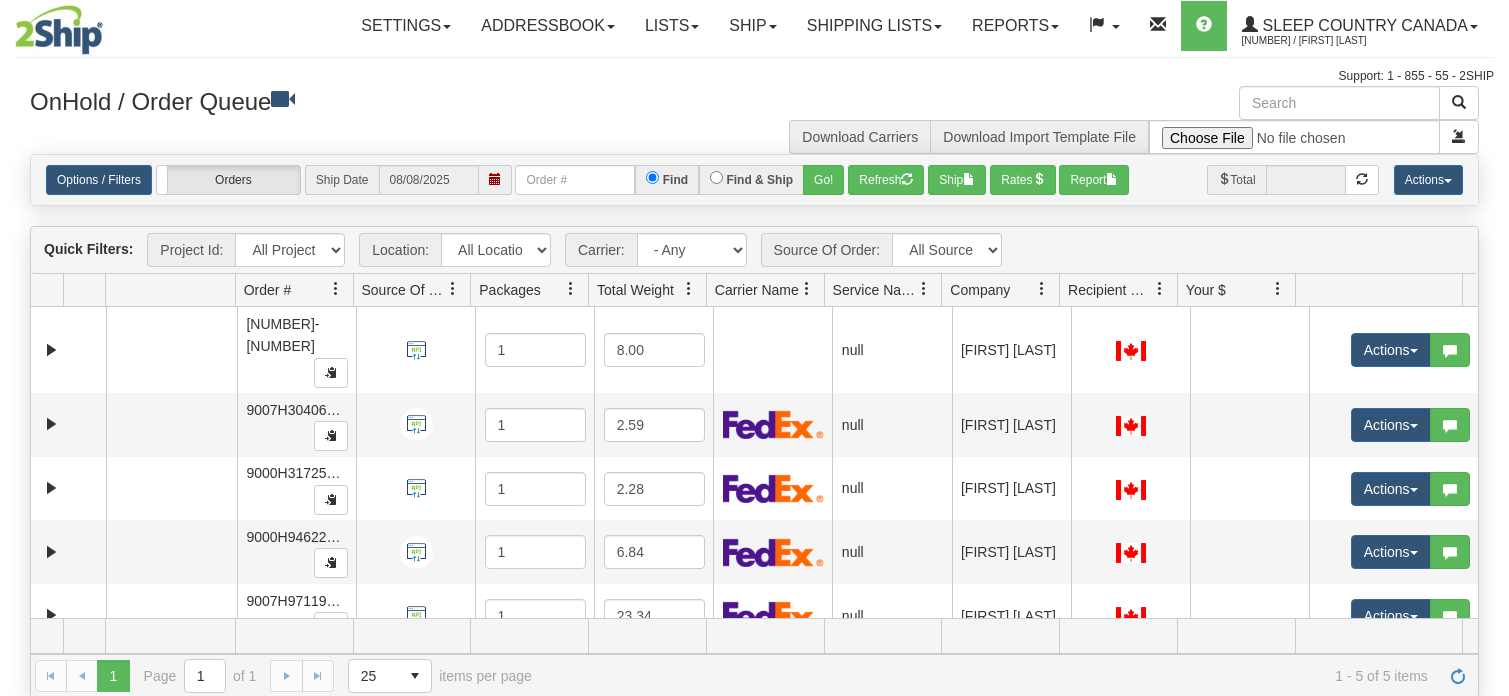 scroll, scrollTop: 0, scrollLeft: 0, axis: both 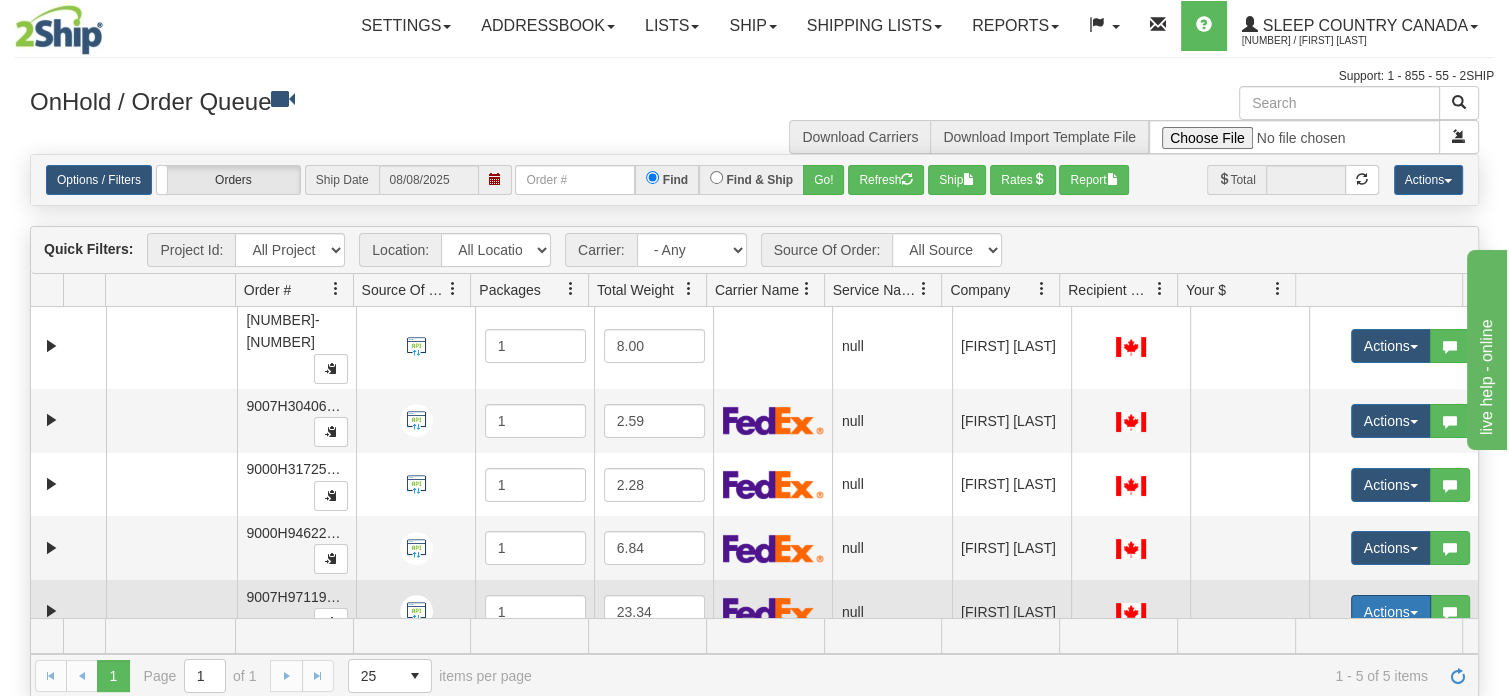click at bounding box center [1414, 613] 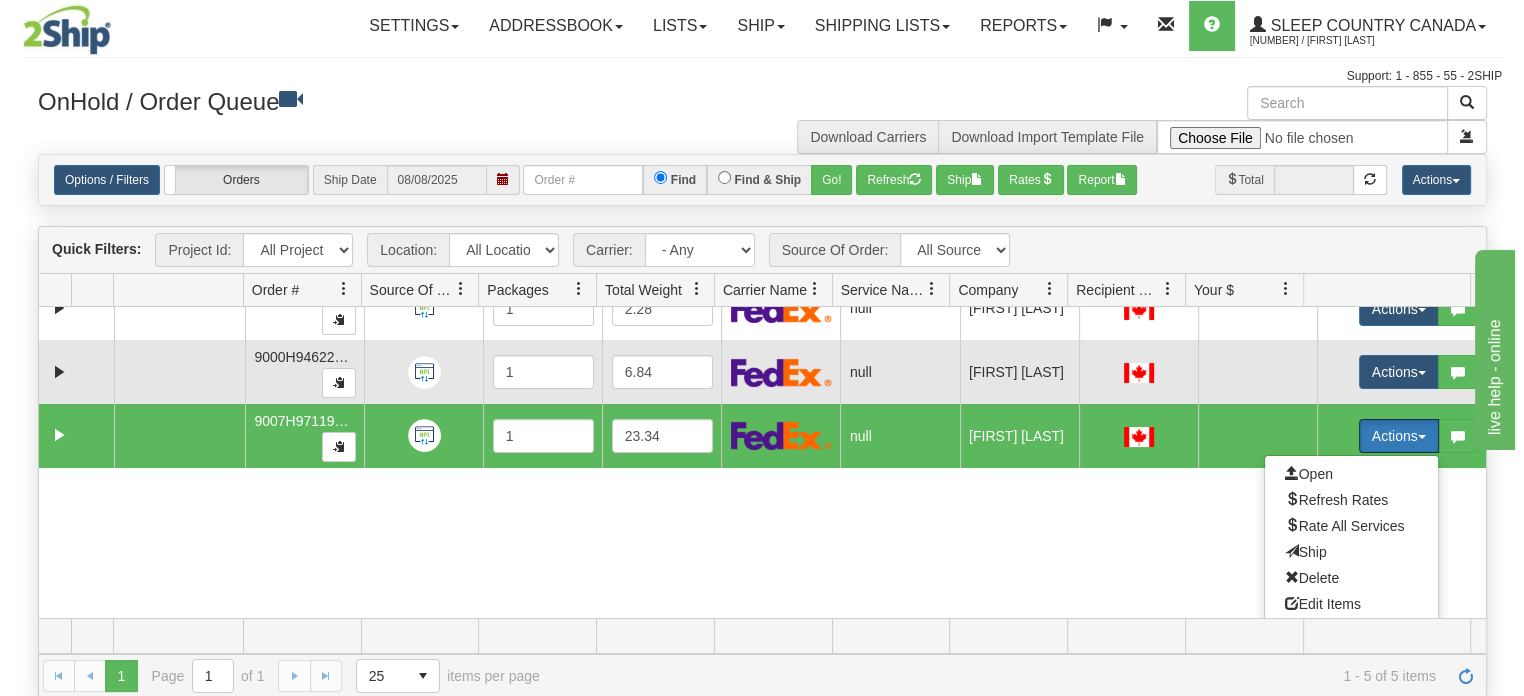 scroll, scrollTop: 185, scrollLeft: 0, axis: vertical 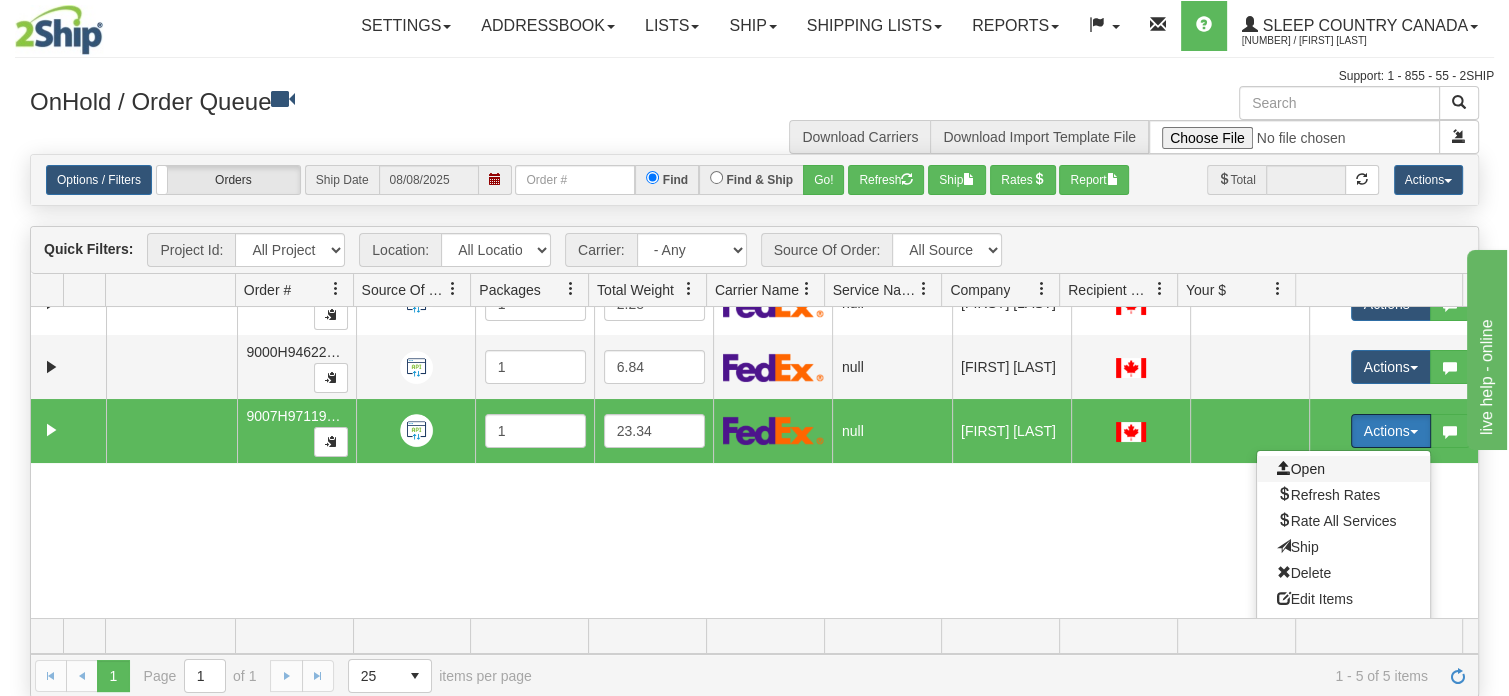 click on "Open" at bounding box center [1301, 469] 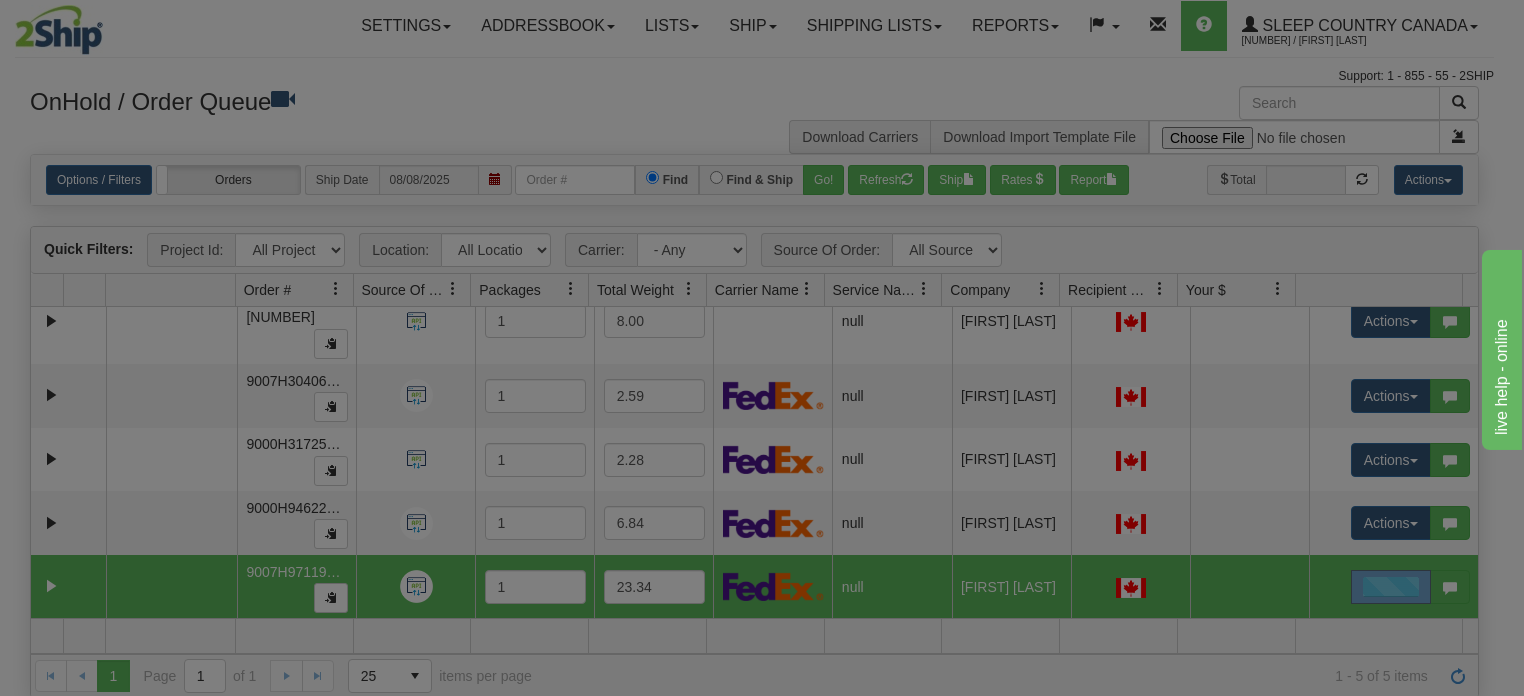 scroll, scrollTop: 4, scrollLeft: 0, axis: vertical 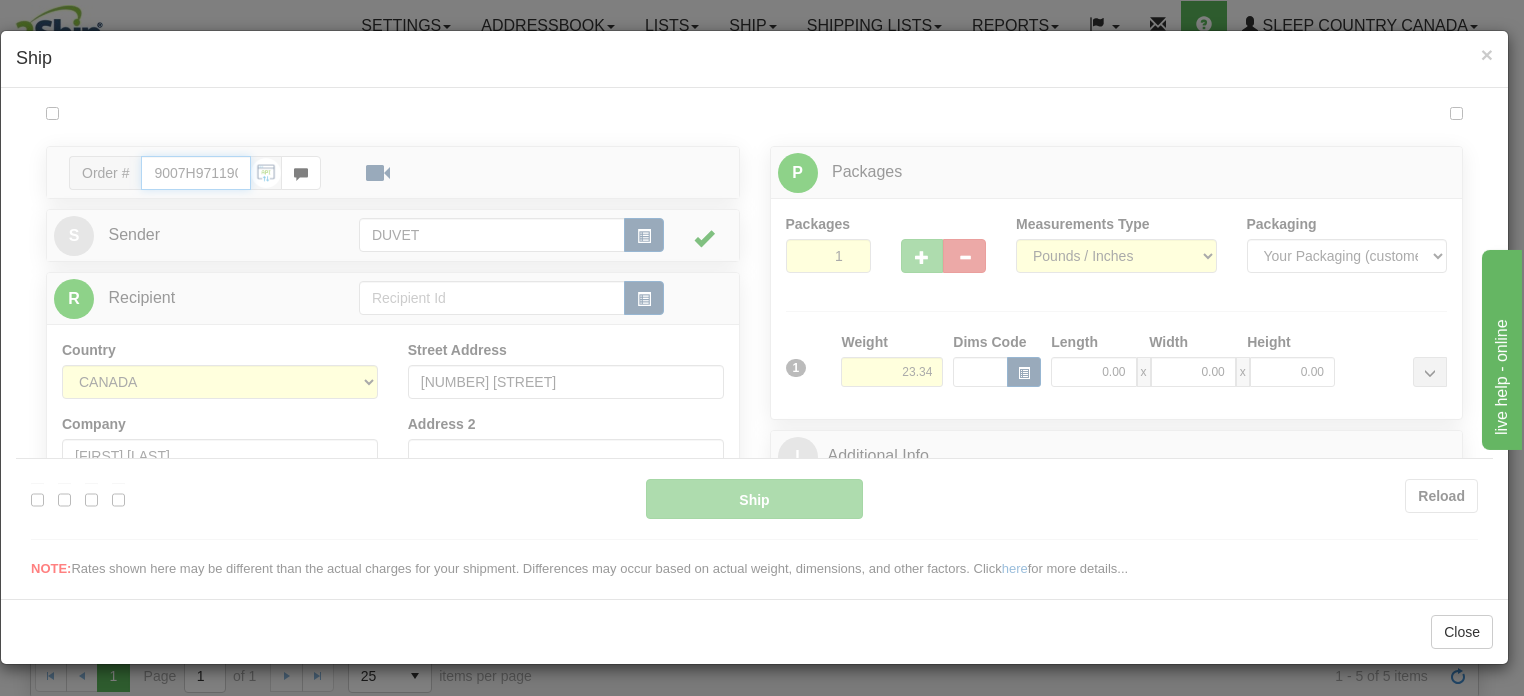 type on "06:00" 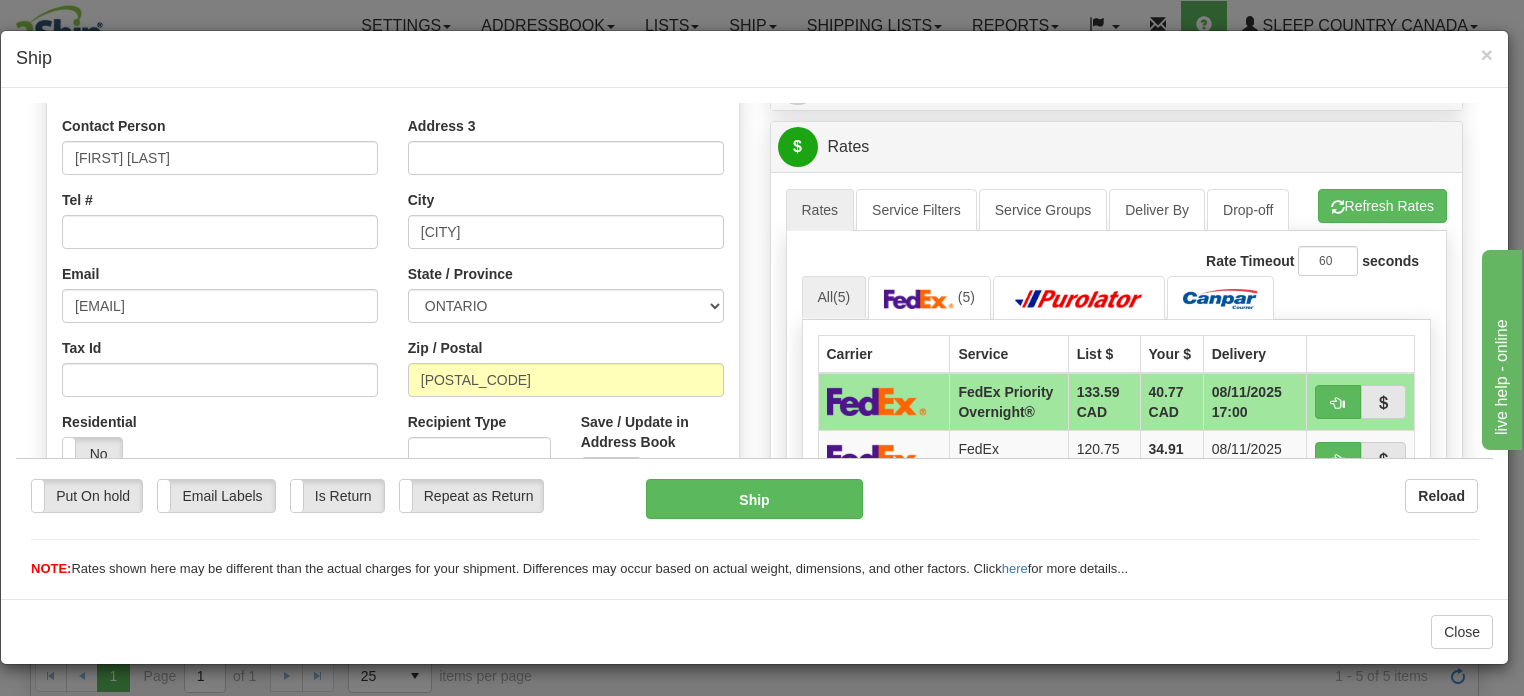 scroll, scrollTop: 700, scrollLeft: 0, axis: vertical 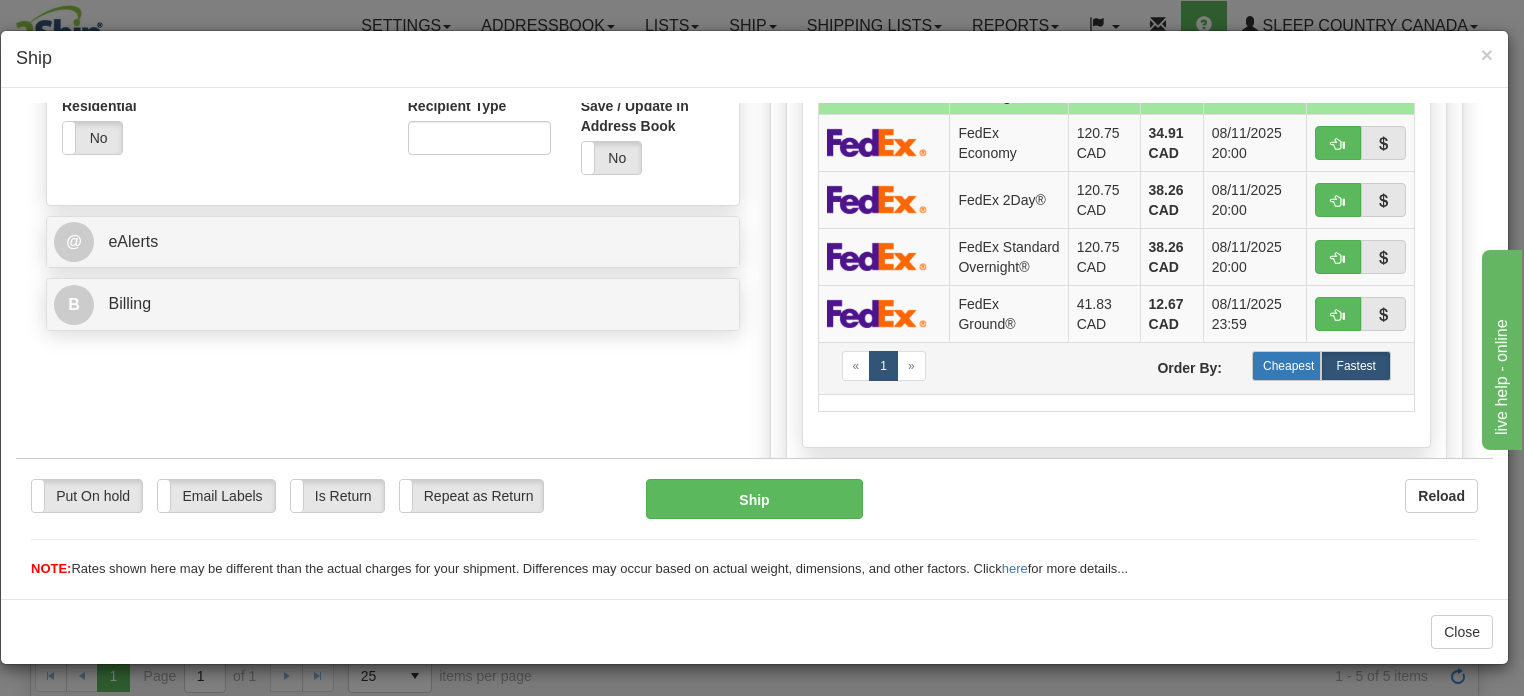 click on "Cheapest" at bounding box center [1287, 365] 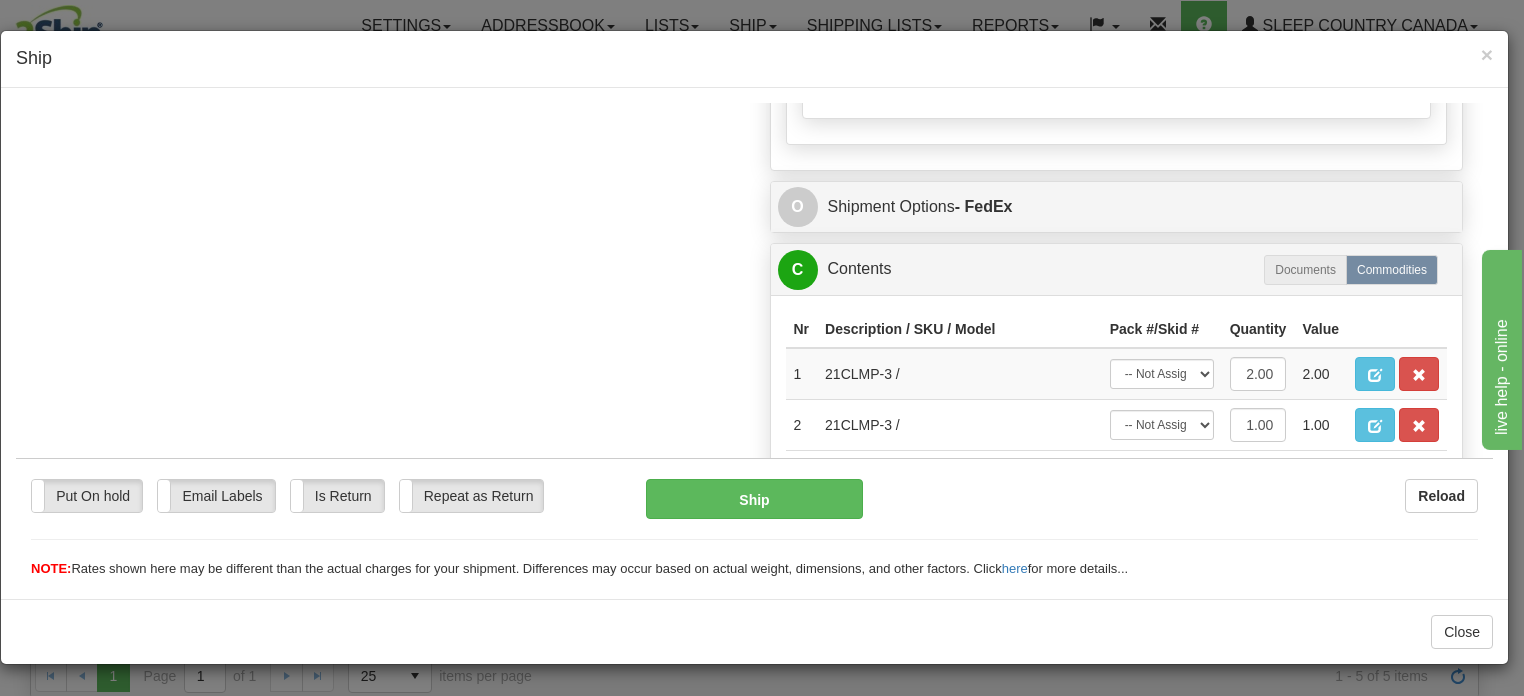 scroll, scrollTop: 1200, scrollLeft: 0, axis: vertical 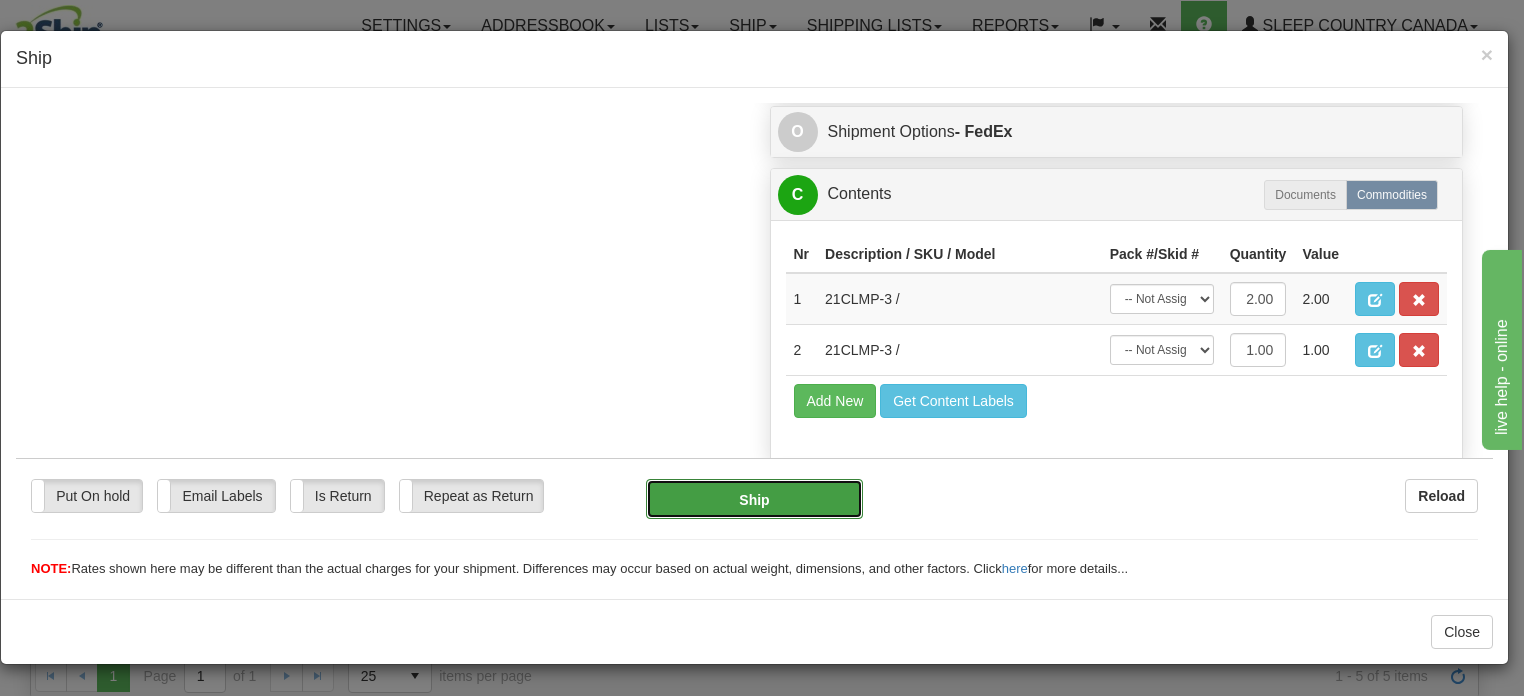 click on "Ship" at bounding box center [754, 498] 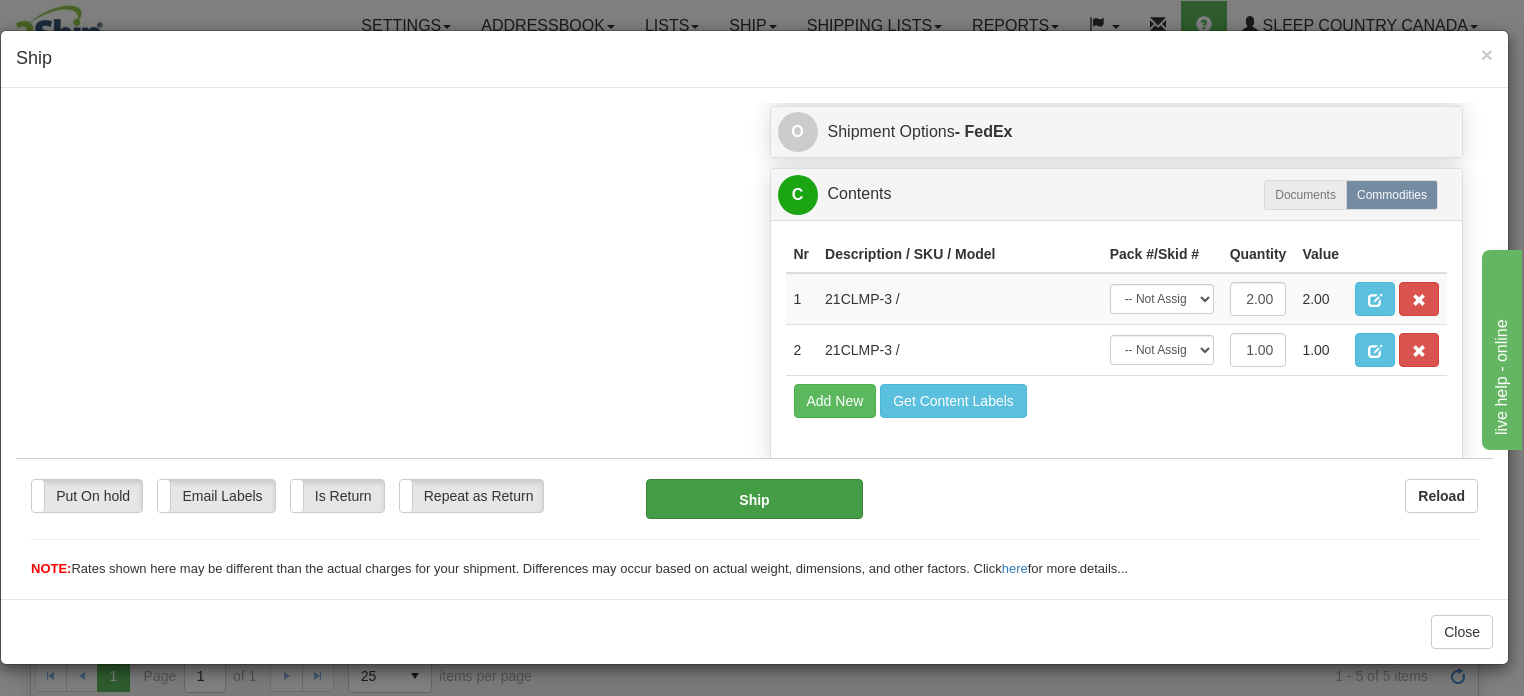 scroll, scrollTop: 1240, scrollLeft: 0, axis: vertical 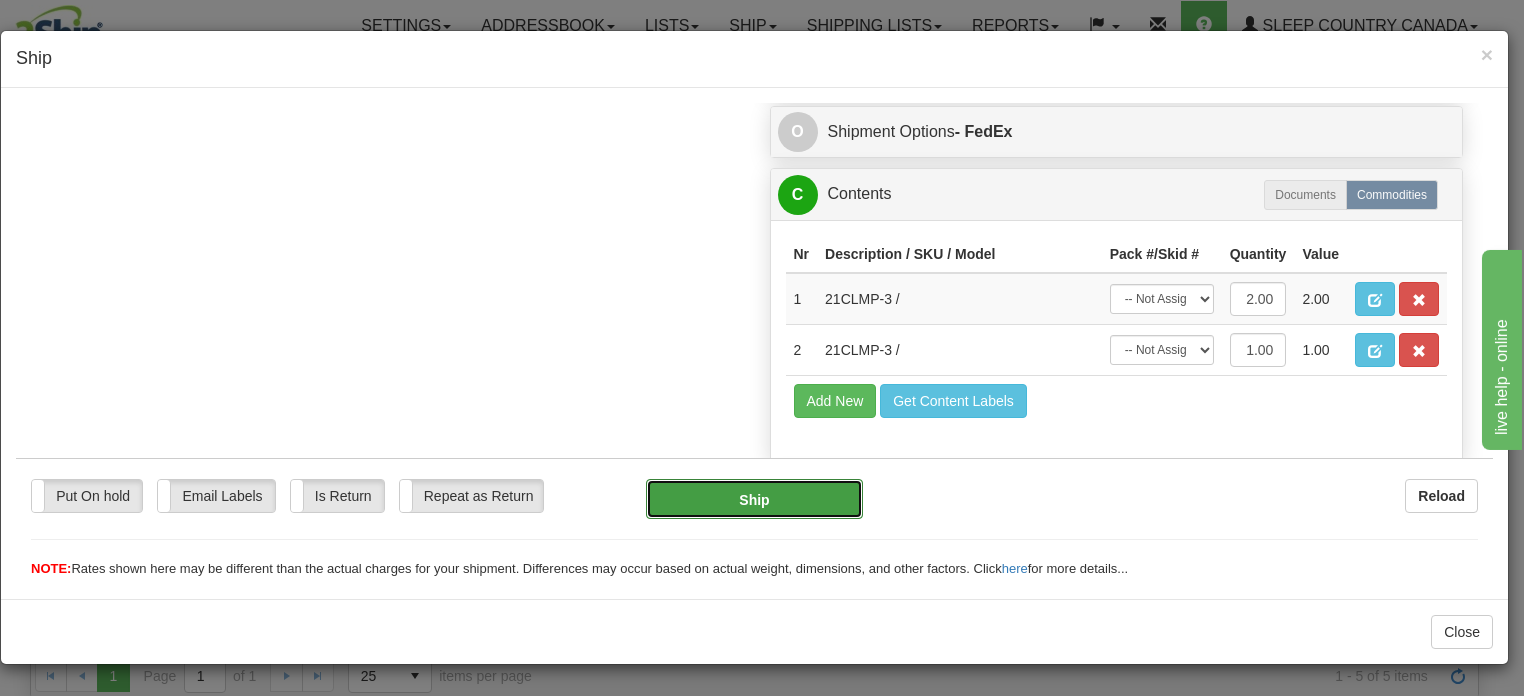 click on "Ship" at bounding box center (754, 498) 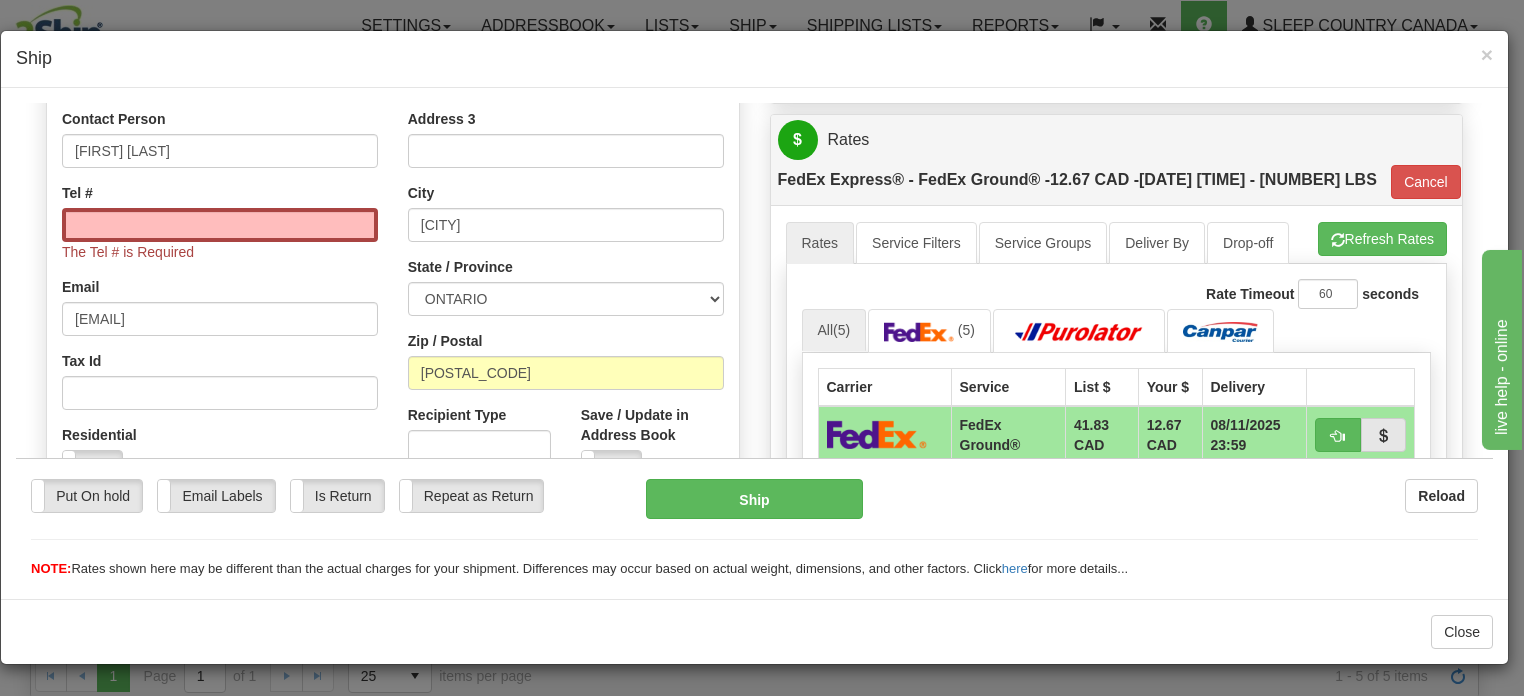 scroll, scrollTop: 240, scrollLeft: 0, axis: vertical 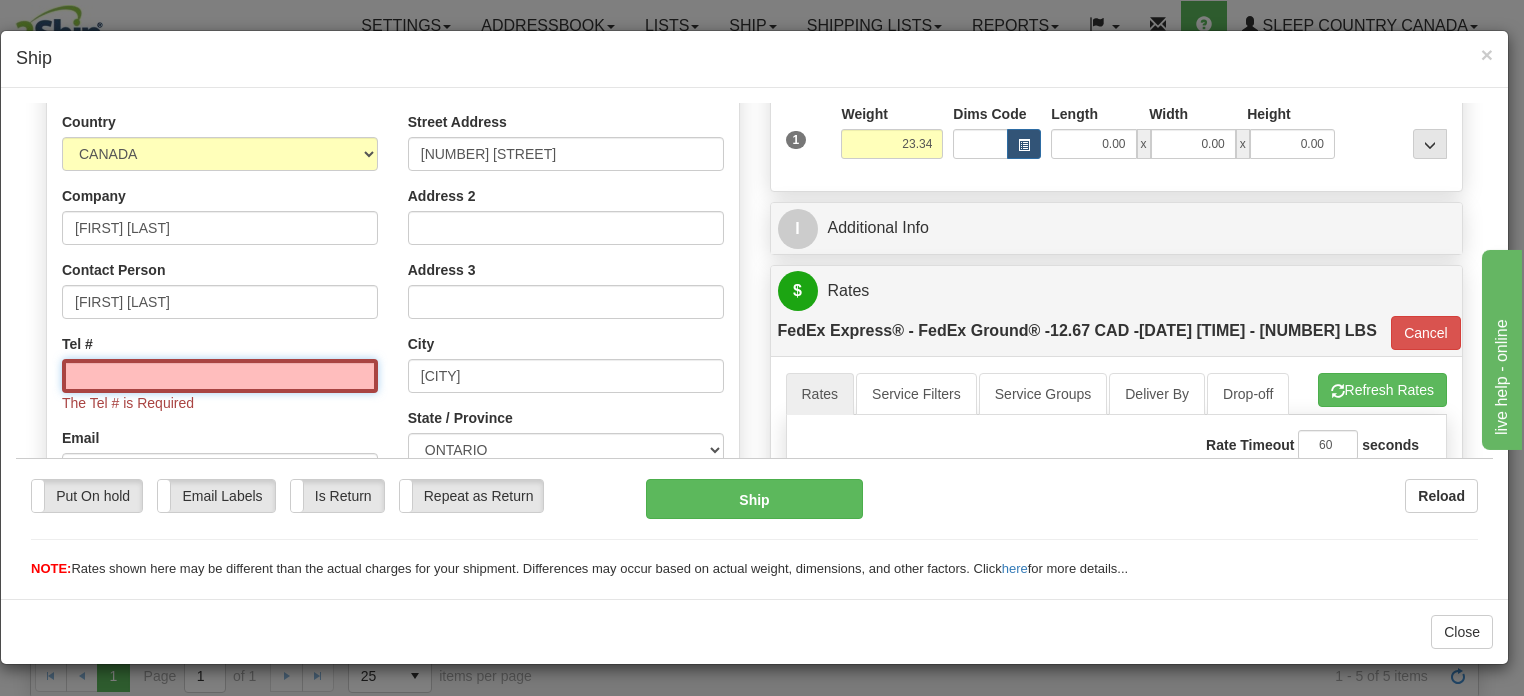 click on "Tel #" at bounding box center [220, 375] 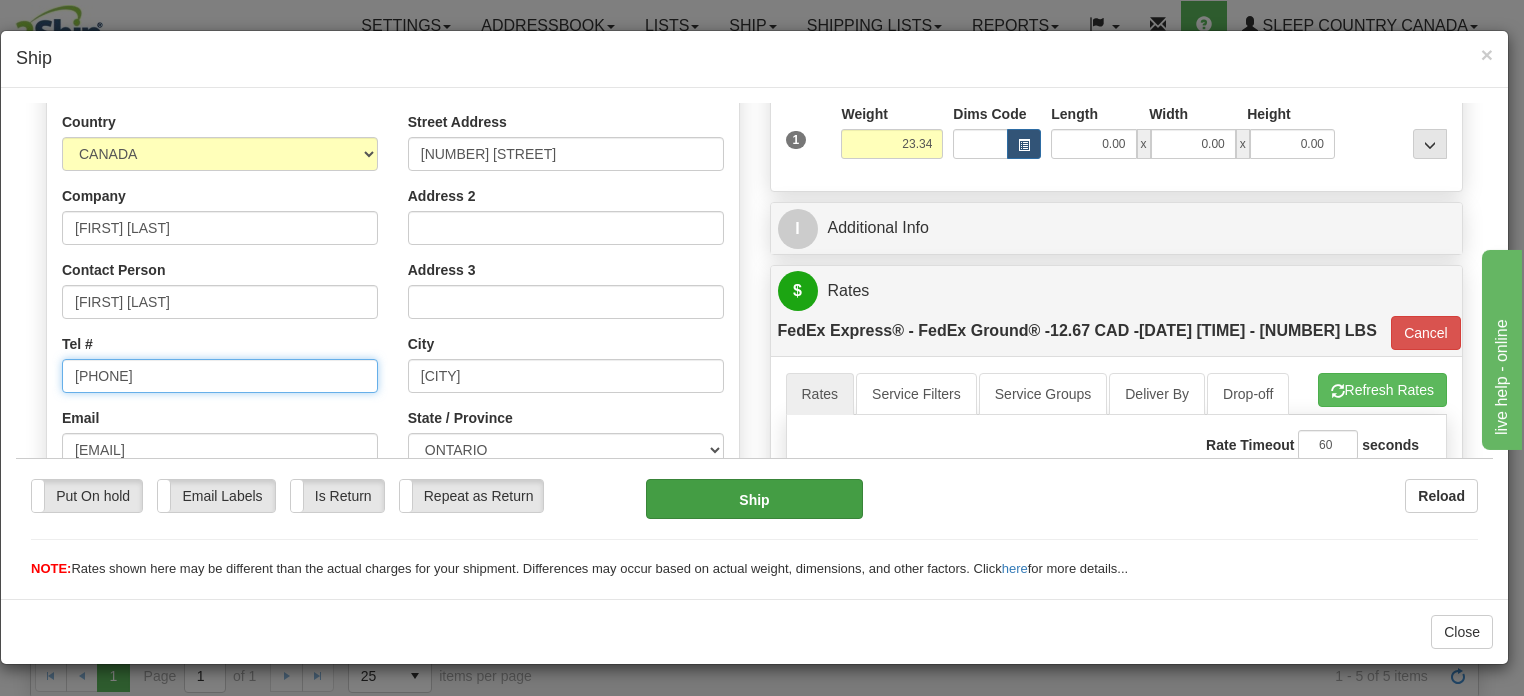 type on "5147373299" 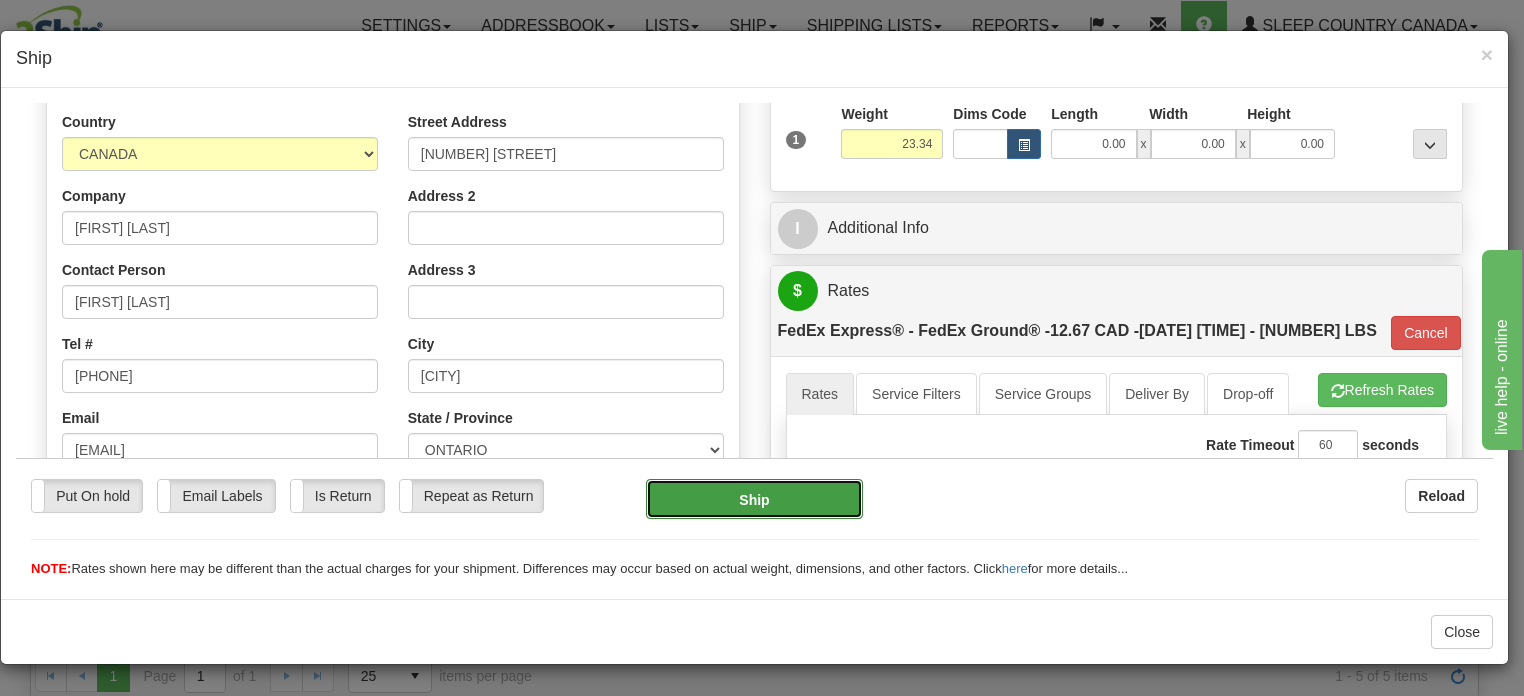 click on "Ship" at bounding box center (754, 498) 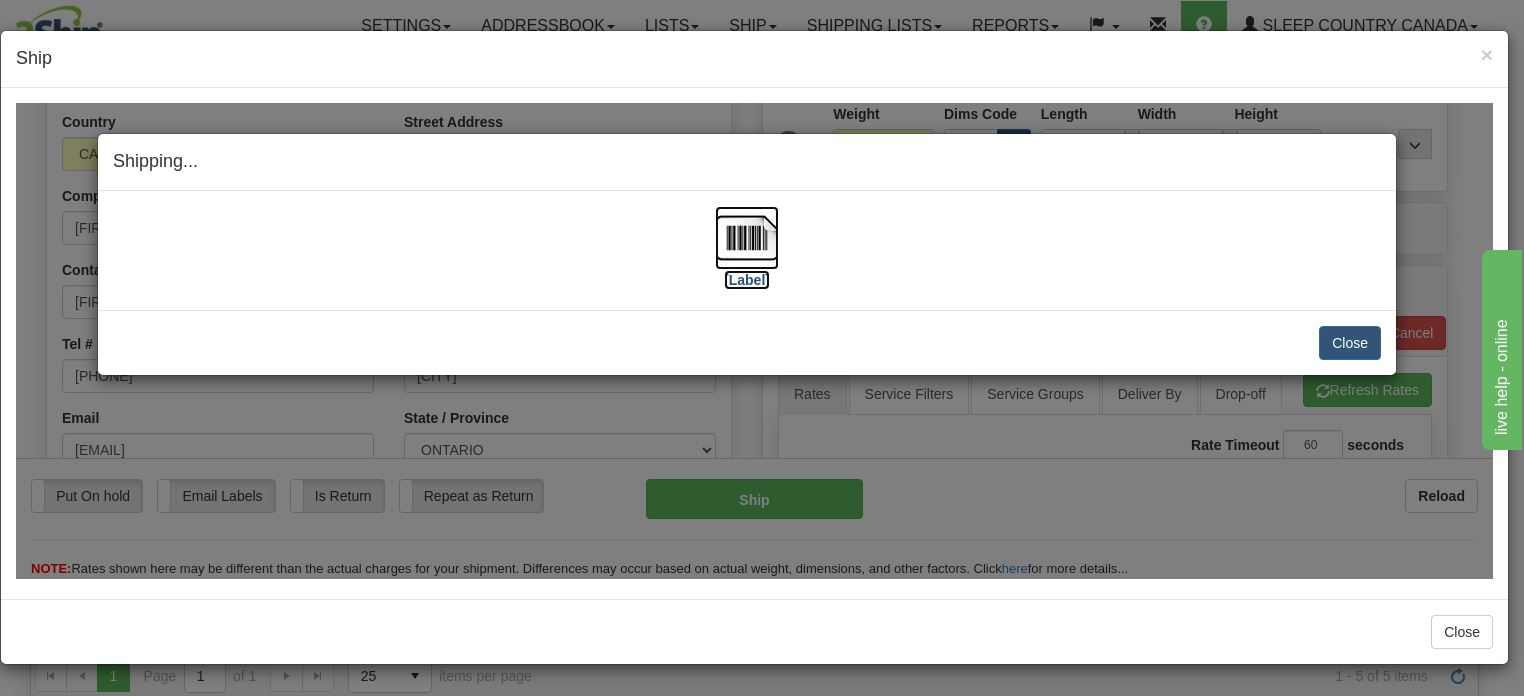 click at bounding box center (747, 237) 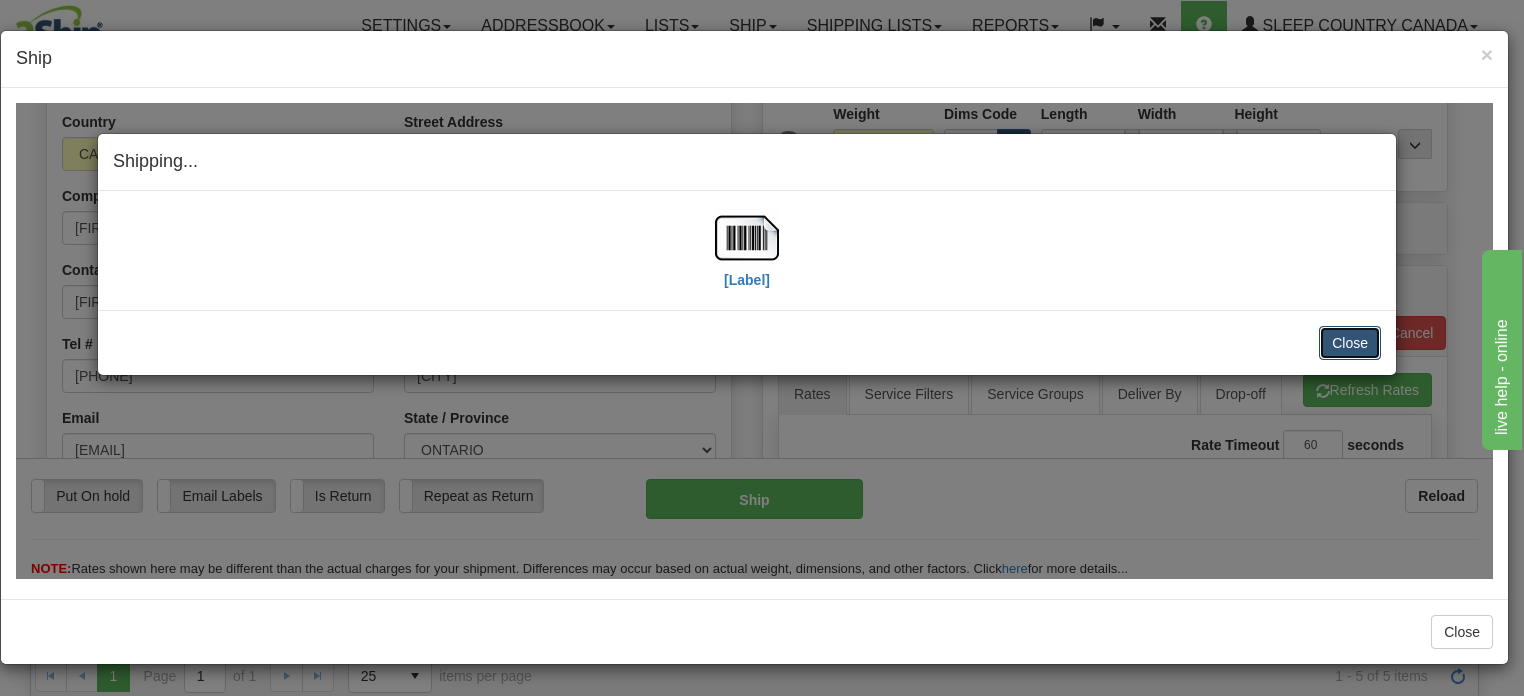 click on "Close" at bounding box center [1350, 342] 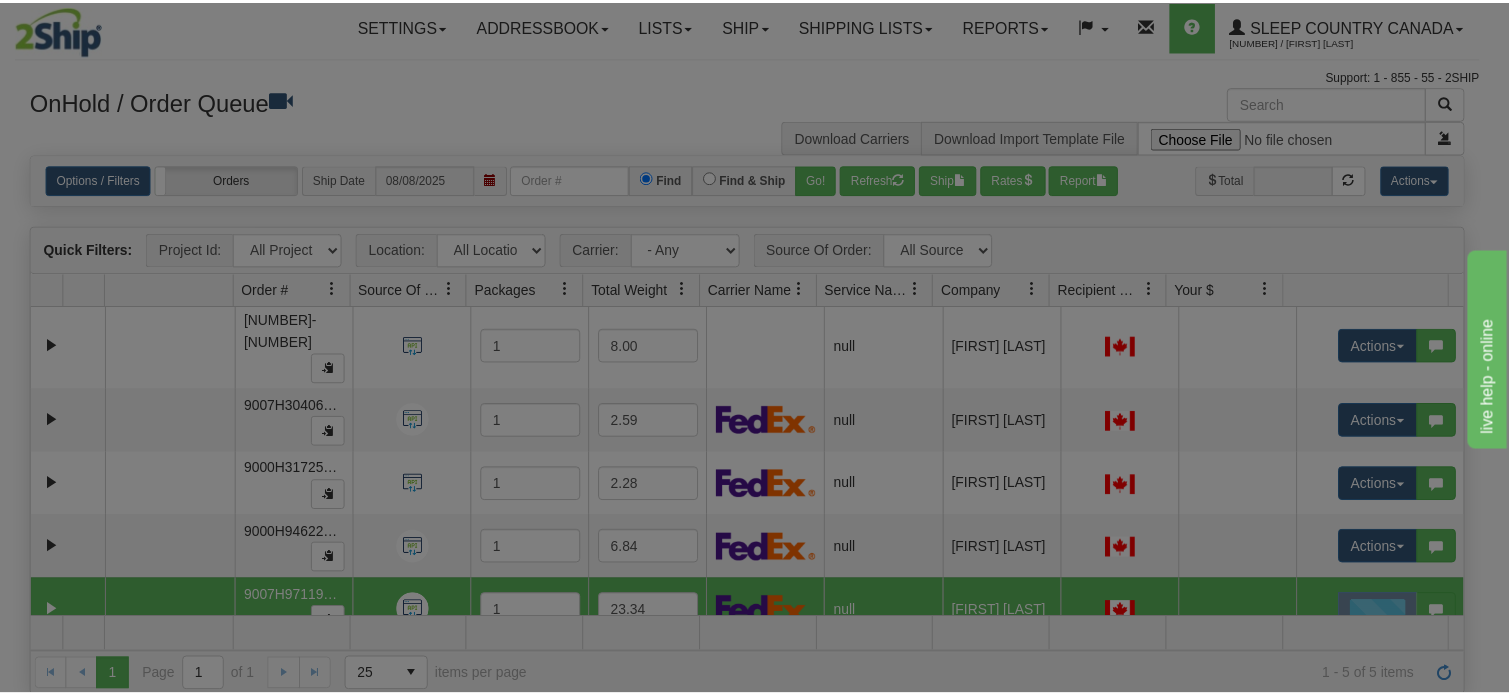 scroll, scrollTop: 0, scrollLeft: 0, axis: both 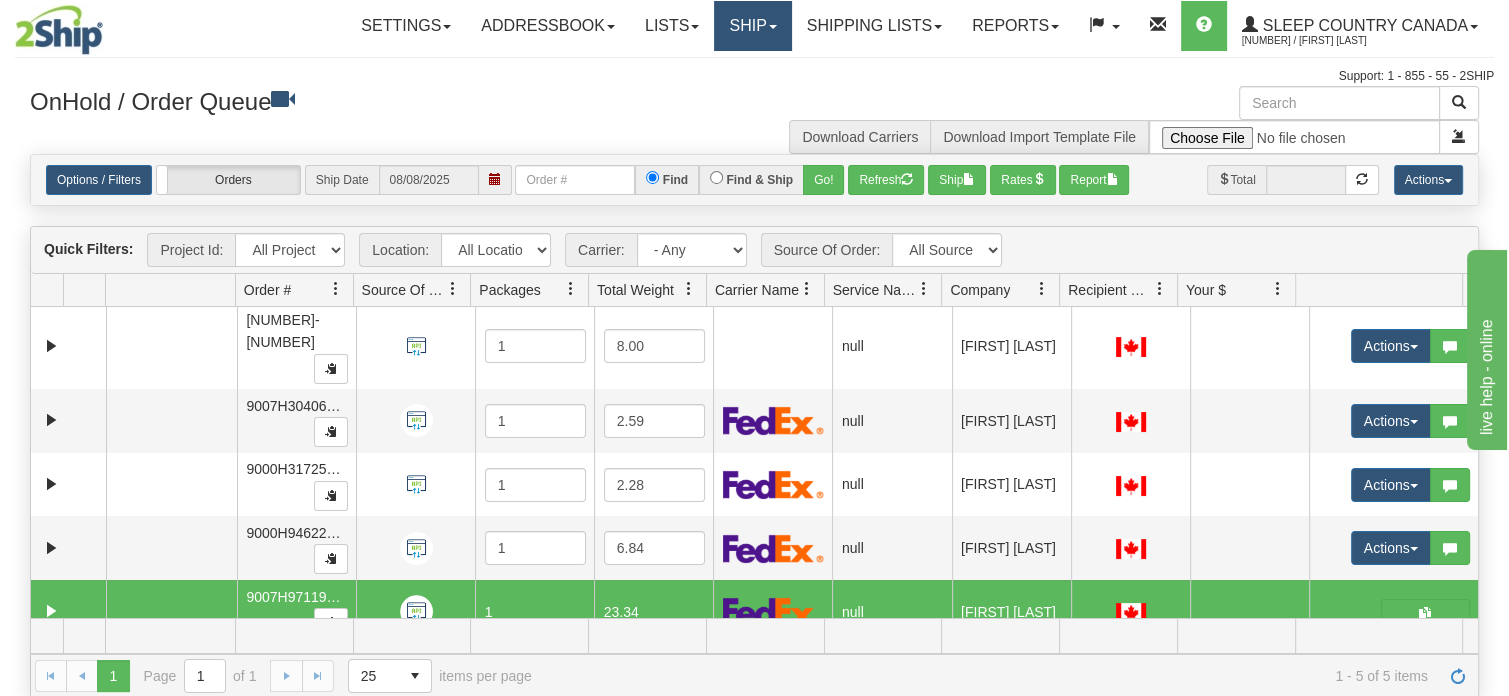 click on "Ship" at bounding box center (752, 26) 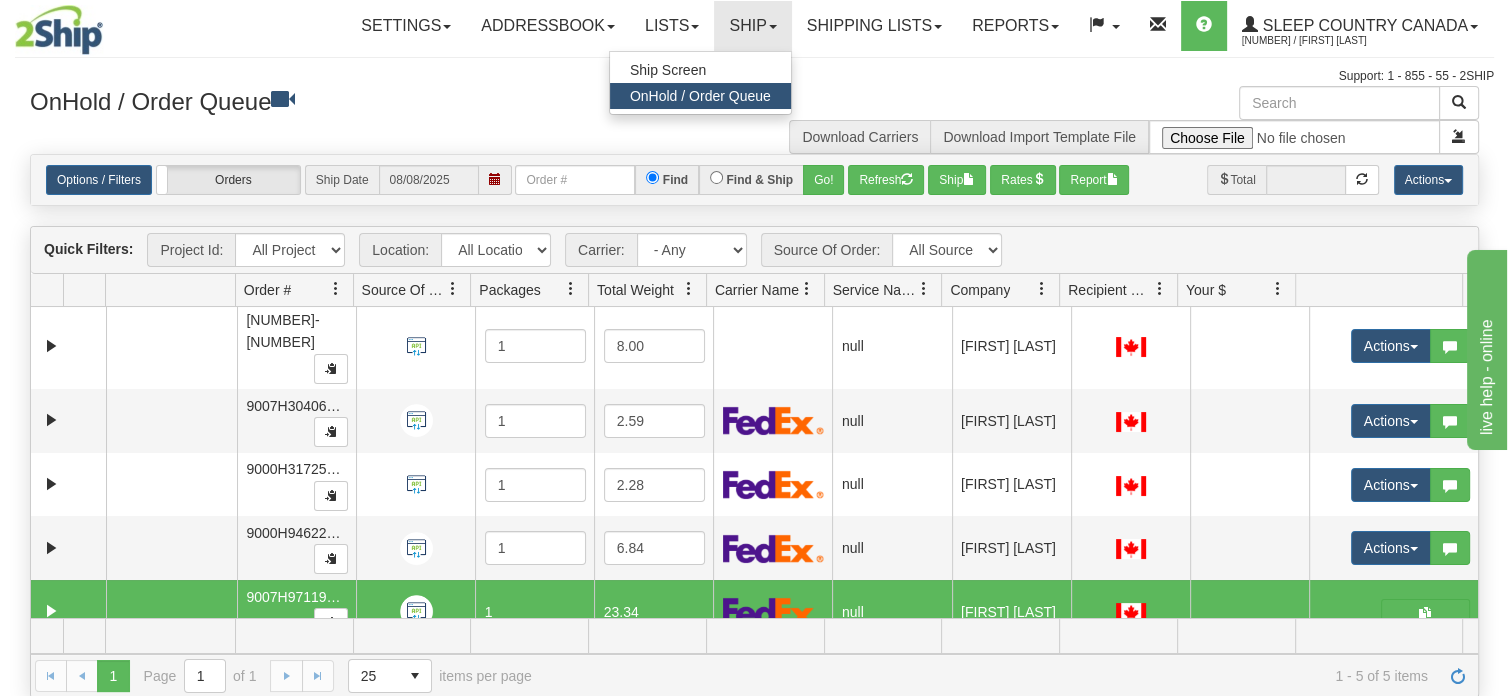 click on "OnHold / Order Queue" at bounding box center [700, 96] 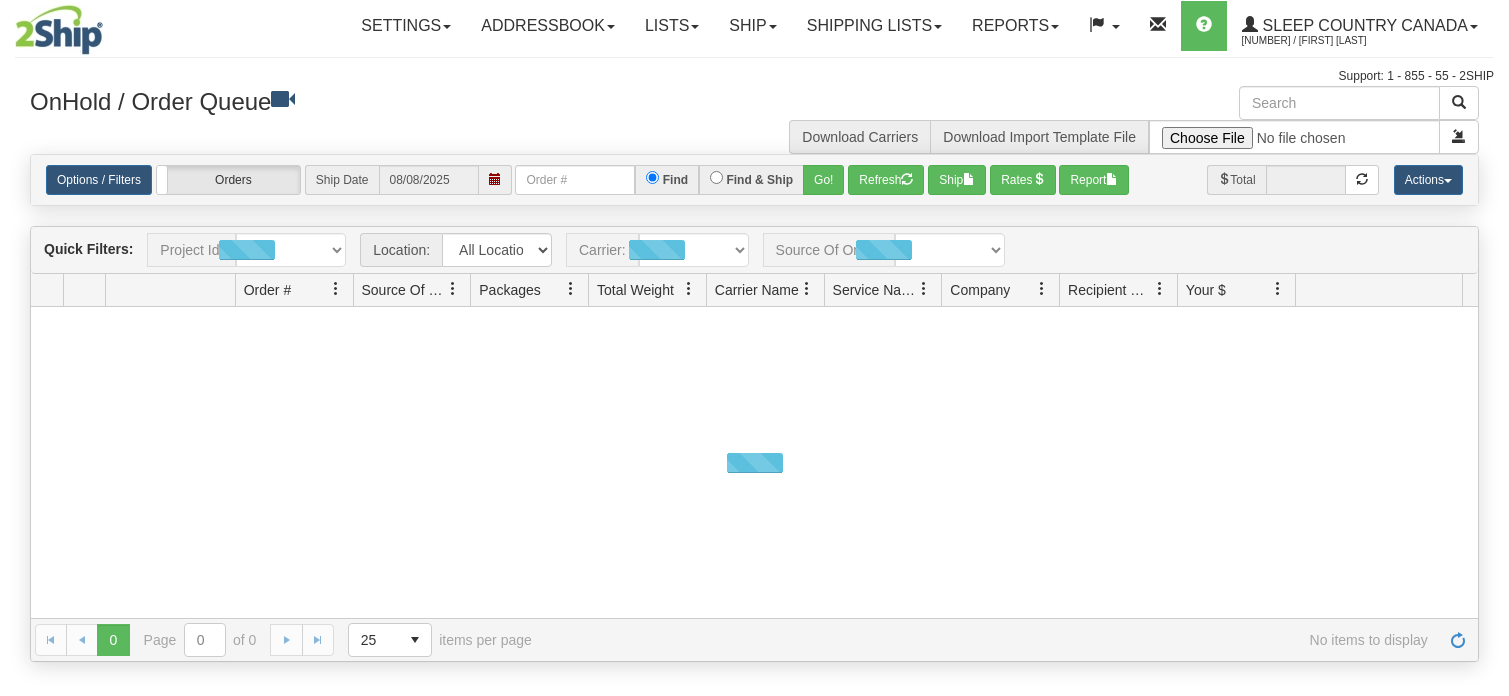 scroll, scrollTop: 0, scrollLeft: 0, axis: both 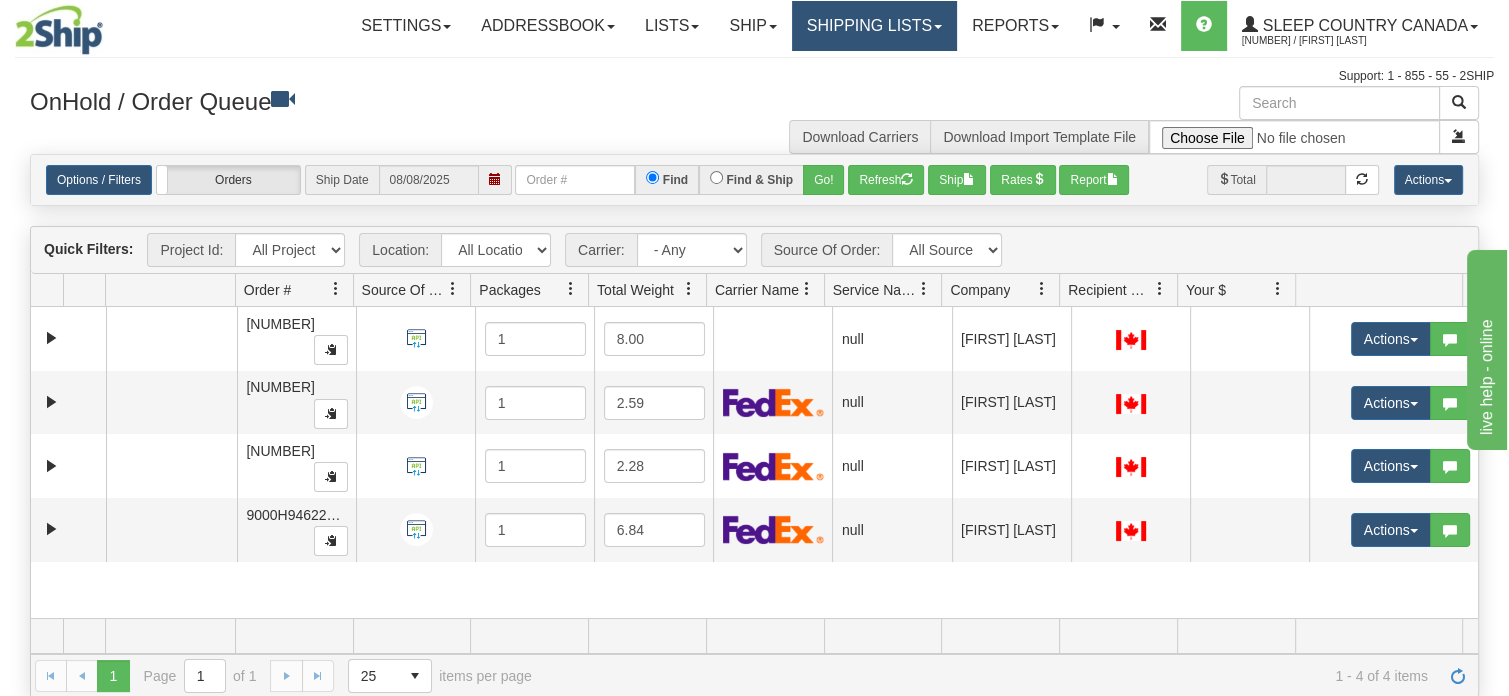 click on "Shipping lists" at bounding box center [874, 26] 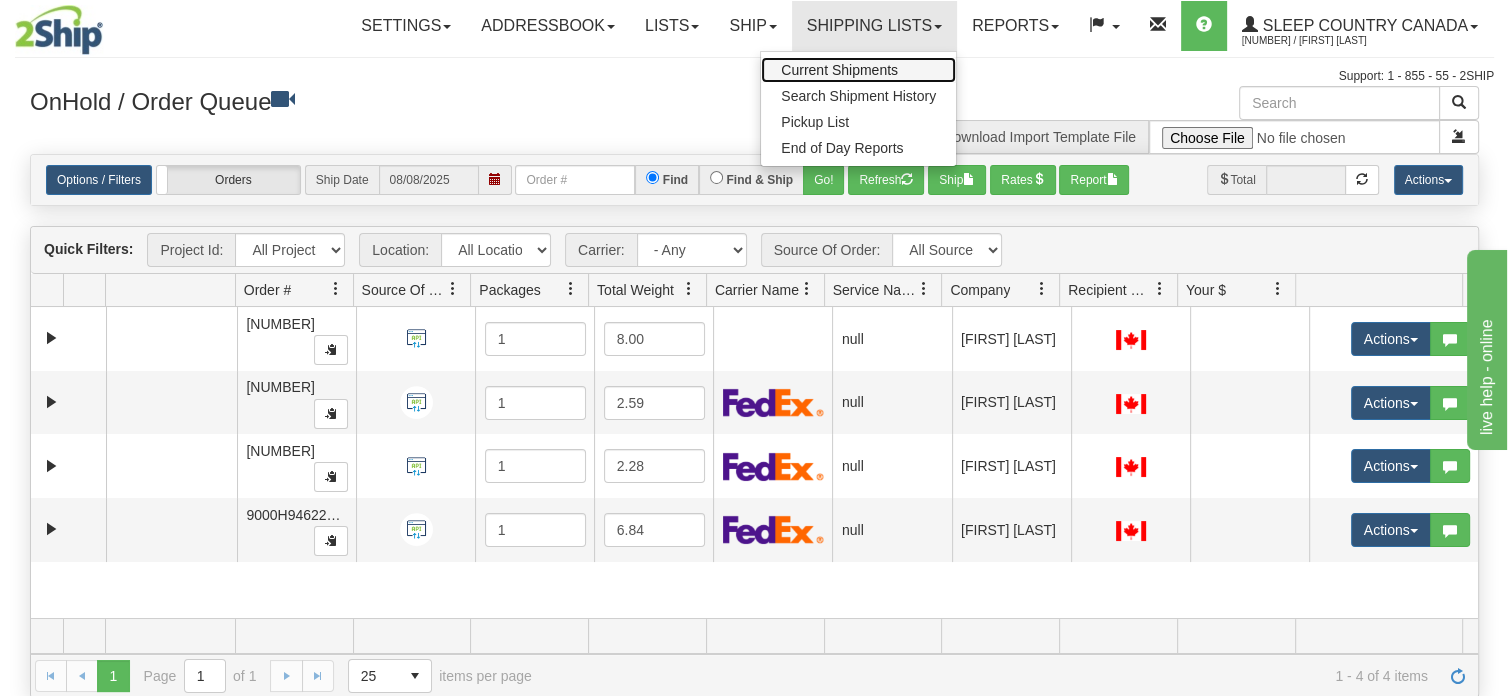 click on "Current Shipments" at bounding box center (839, 70) 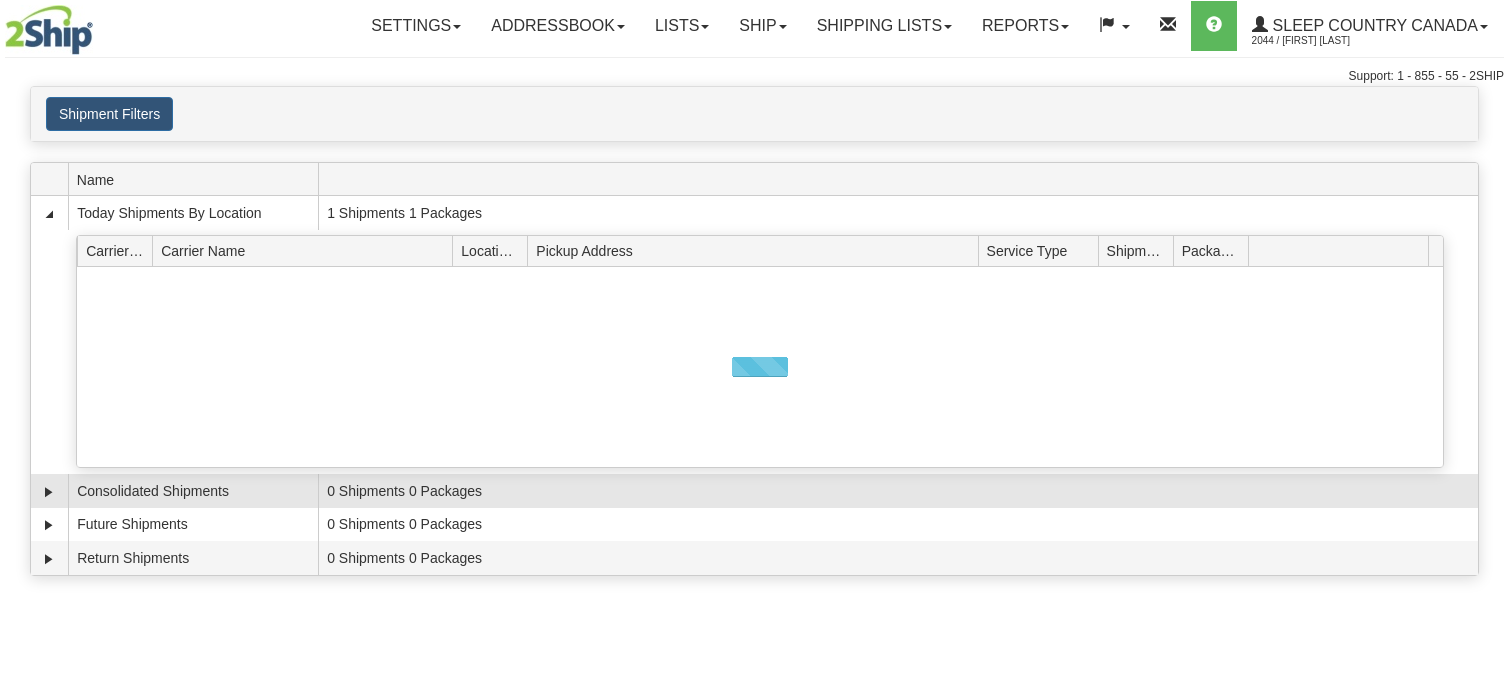 scroll, scrollTop: 0, scrollLeft: 0, axis: both 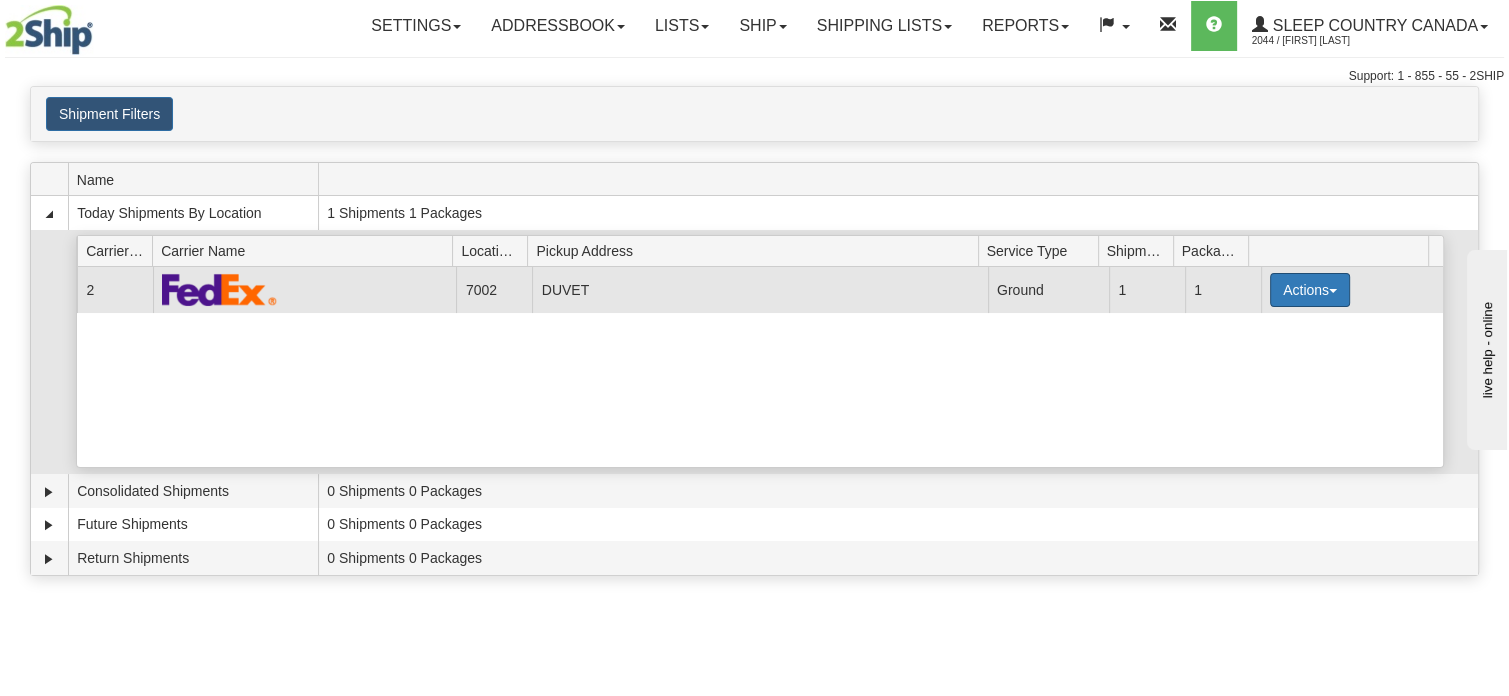 click on "Actions" at bounding box center [1310, 290] 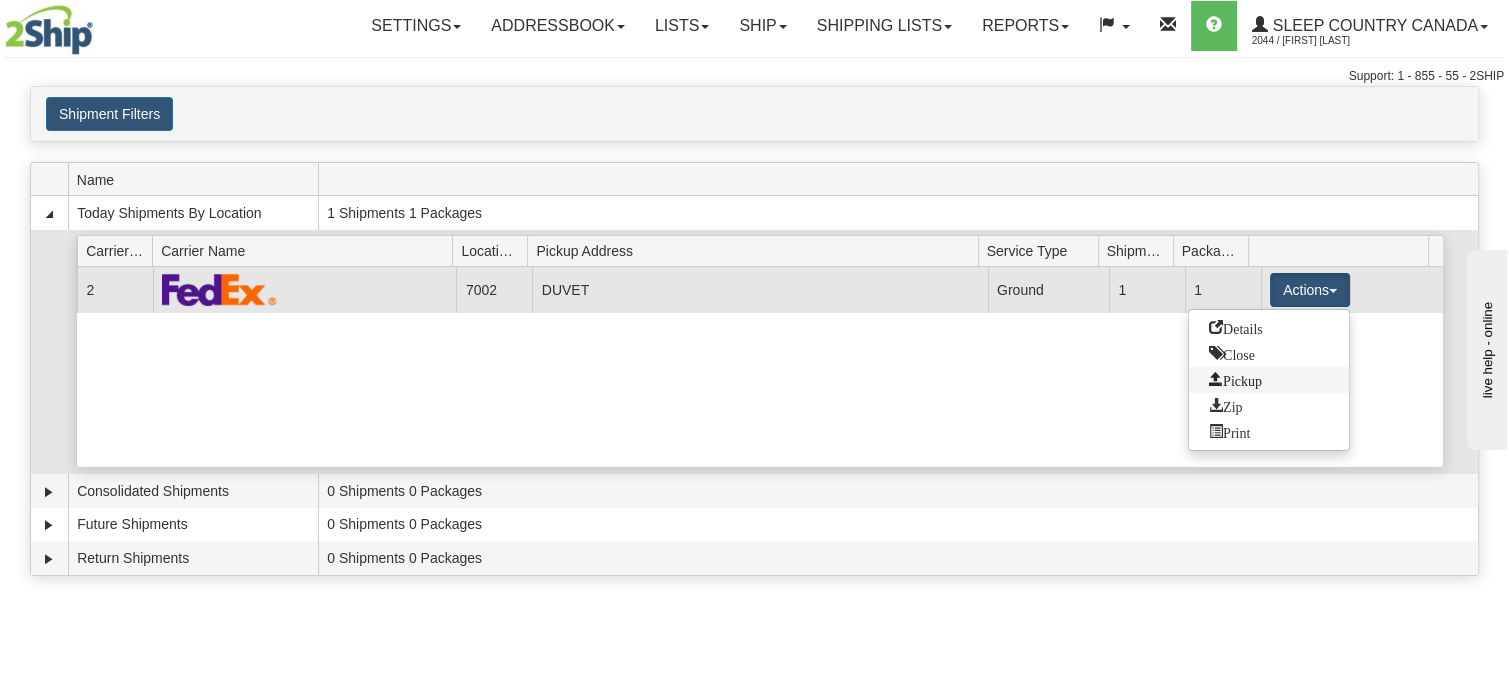 click on "Pickup" at bounding box center [1235, 379] 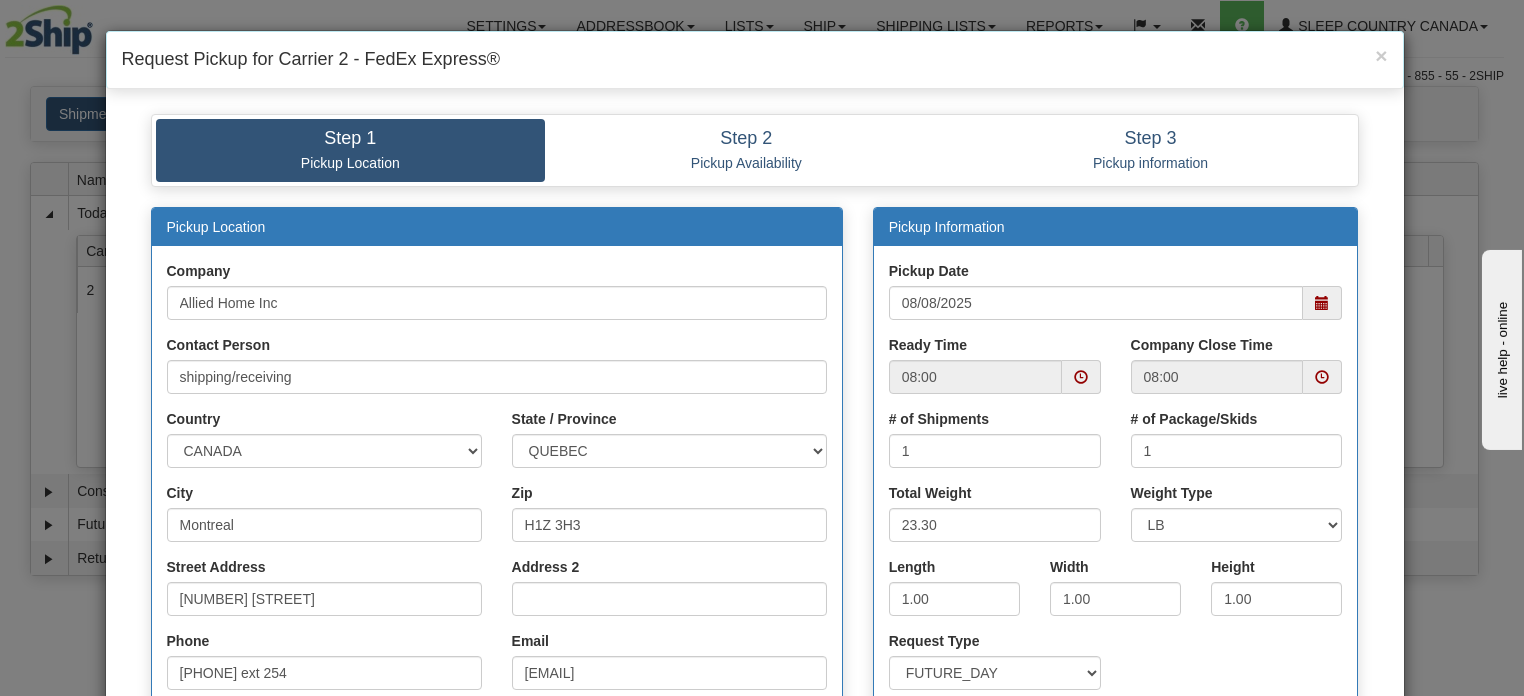 click at bounding box center (1322, 377) 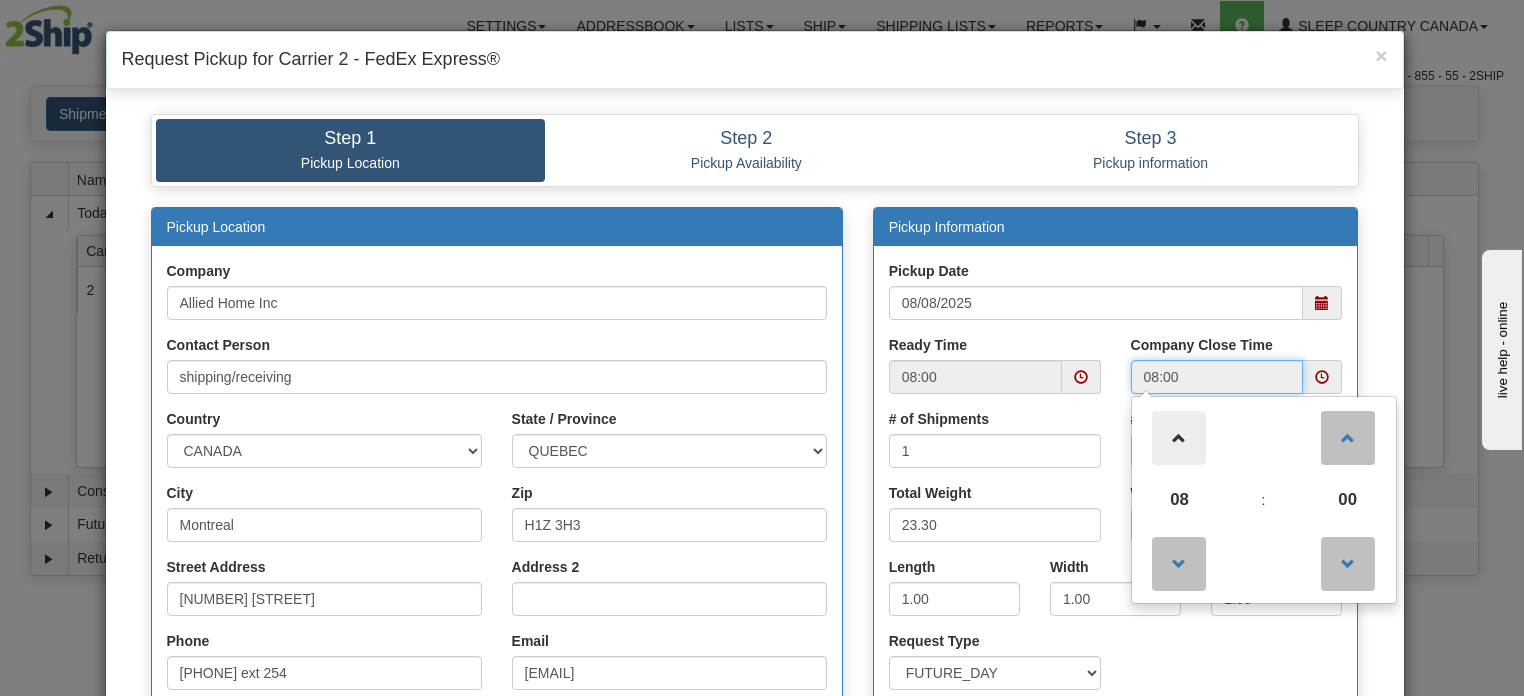 click at bounding box center (1179, 438) 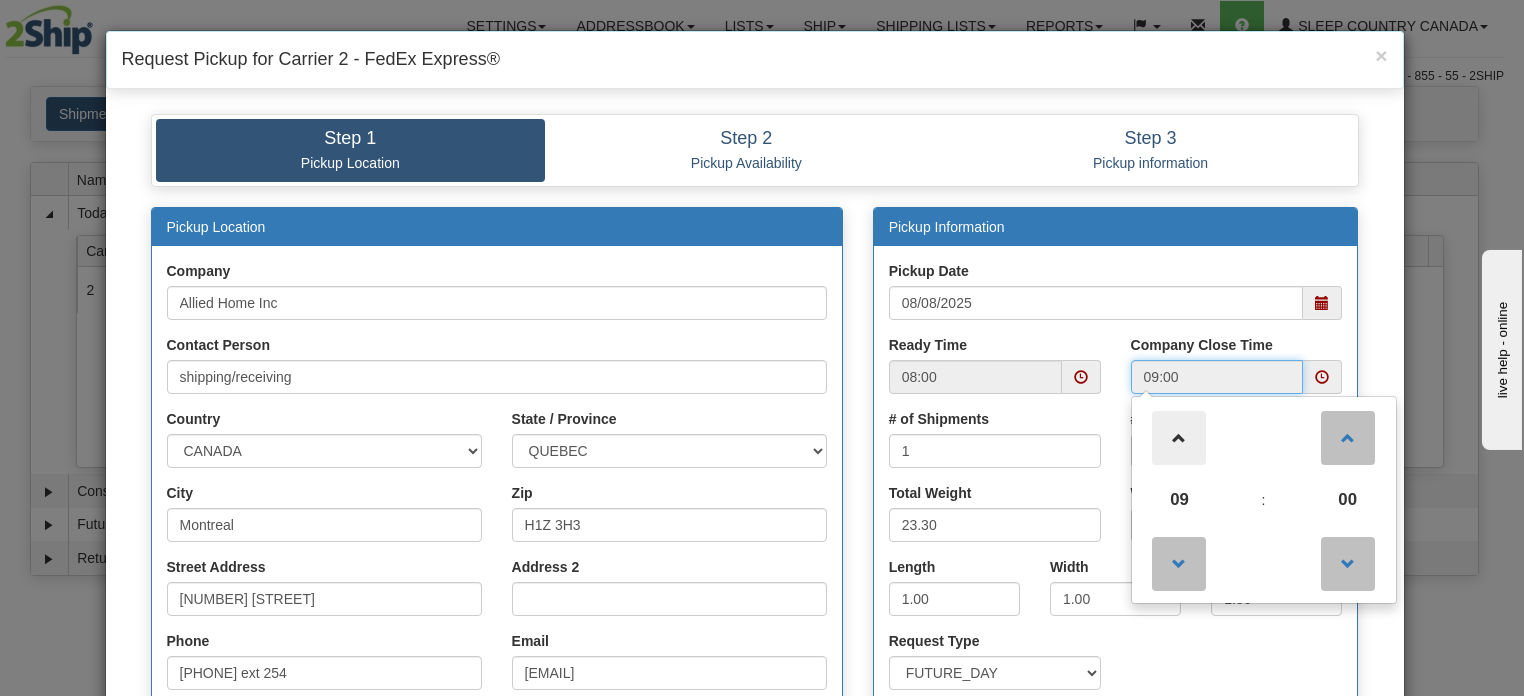 click at bounding box center [1179, 438] 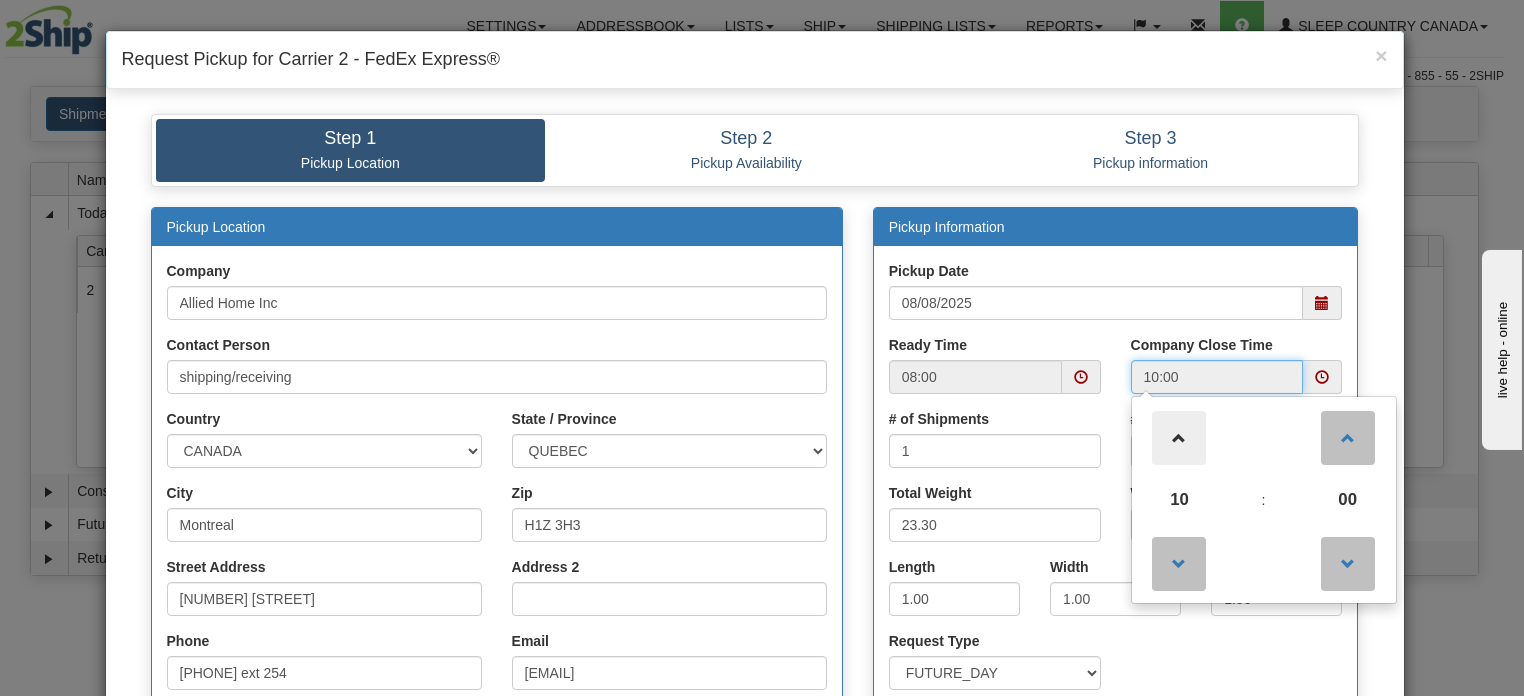 click at bounding box center (1179, 438) 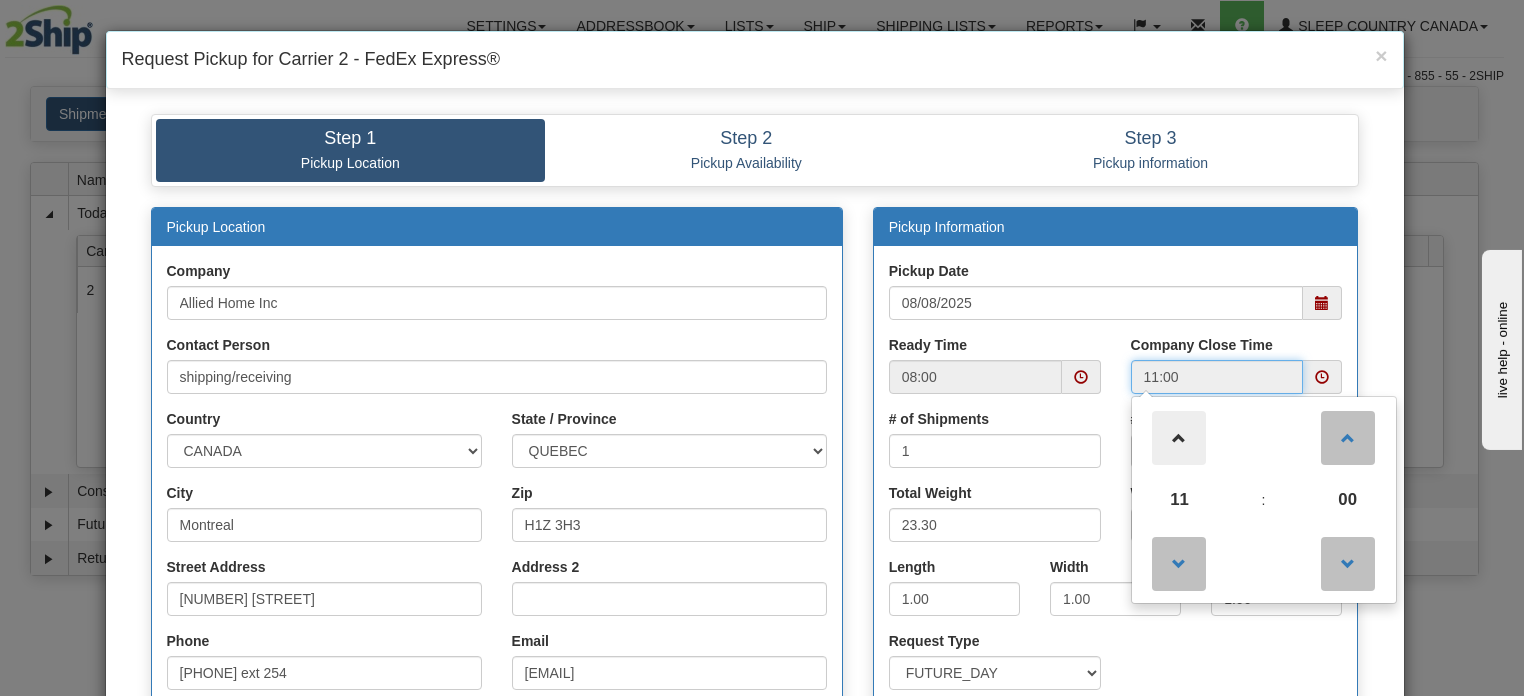 click at bounding box center (1179, 438) 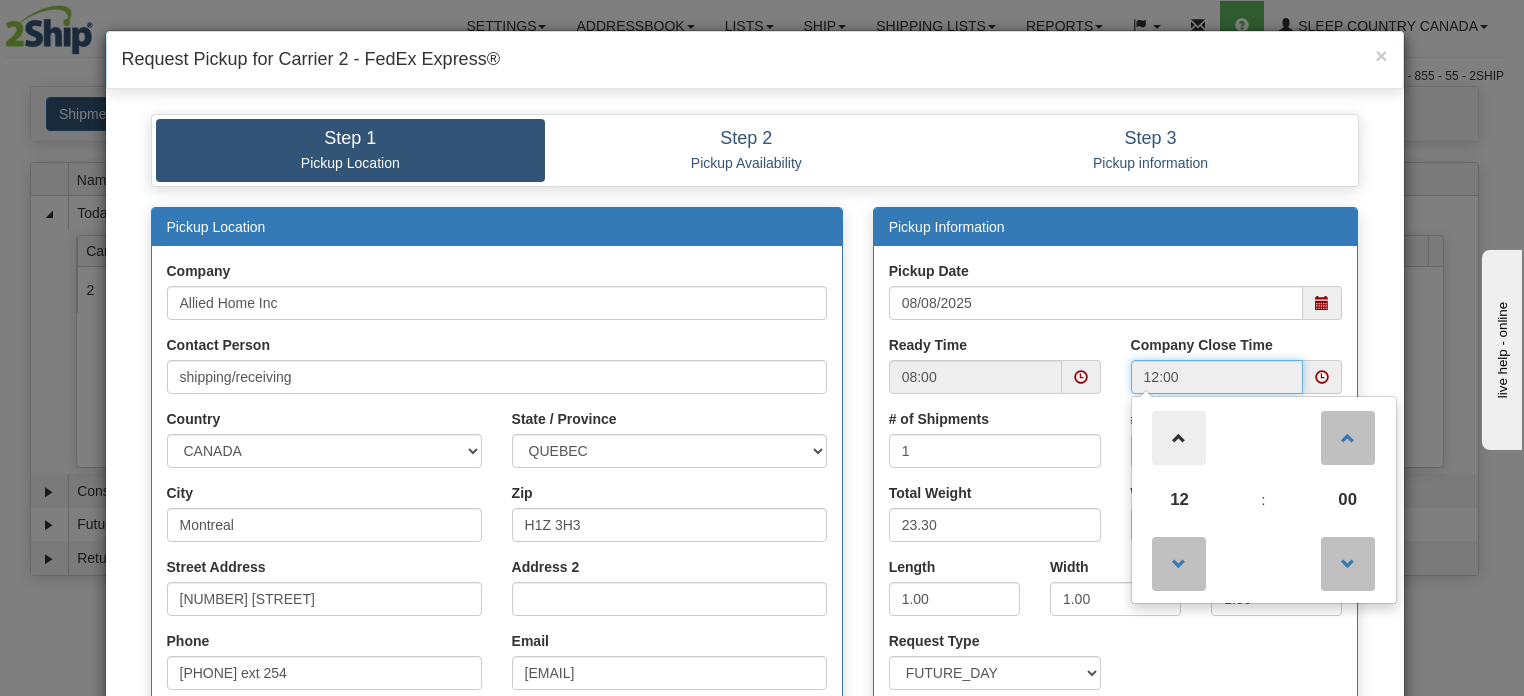 click at bounding box center [1179, 438] 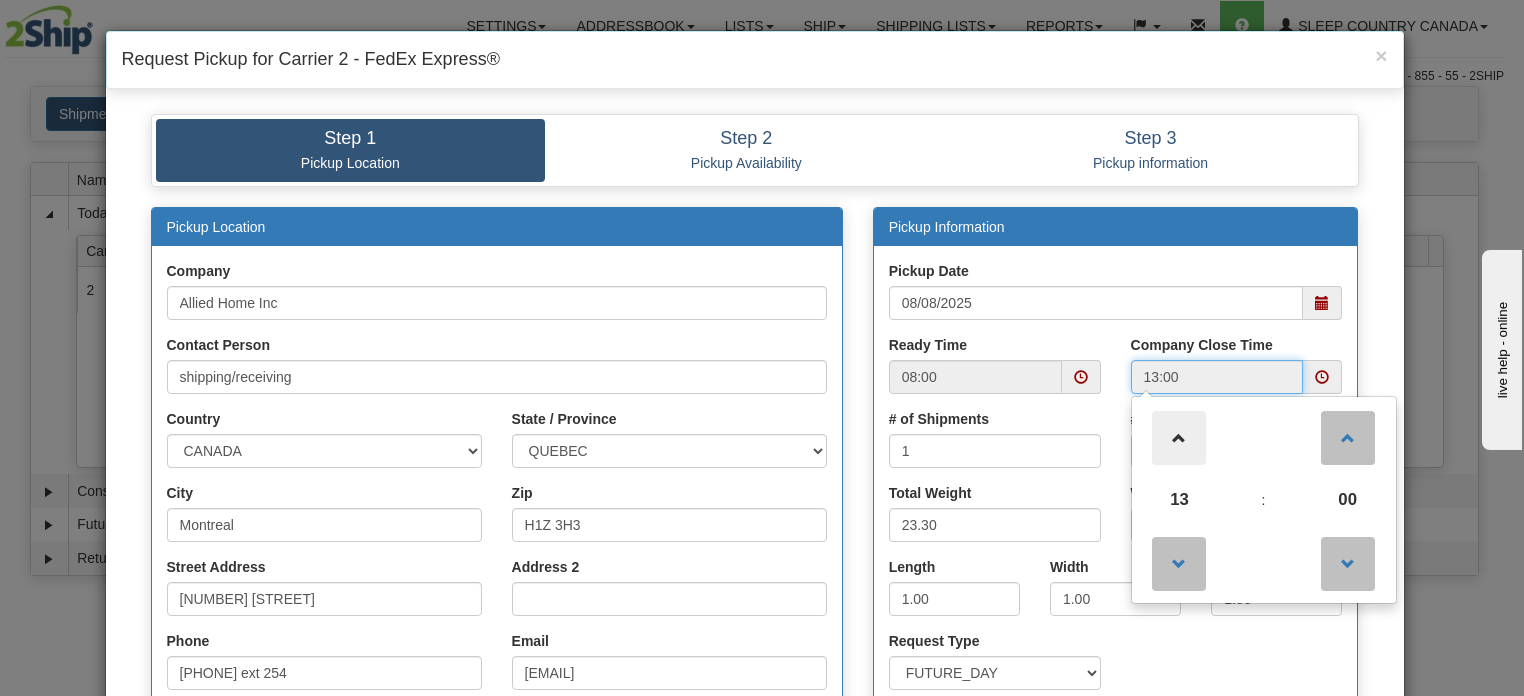 click at bounding box center (1179, 438) 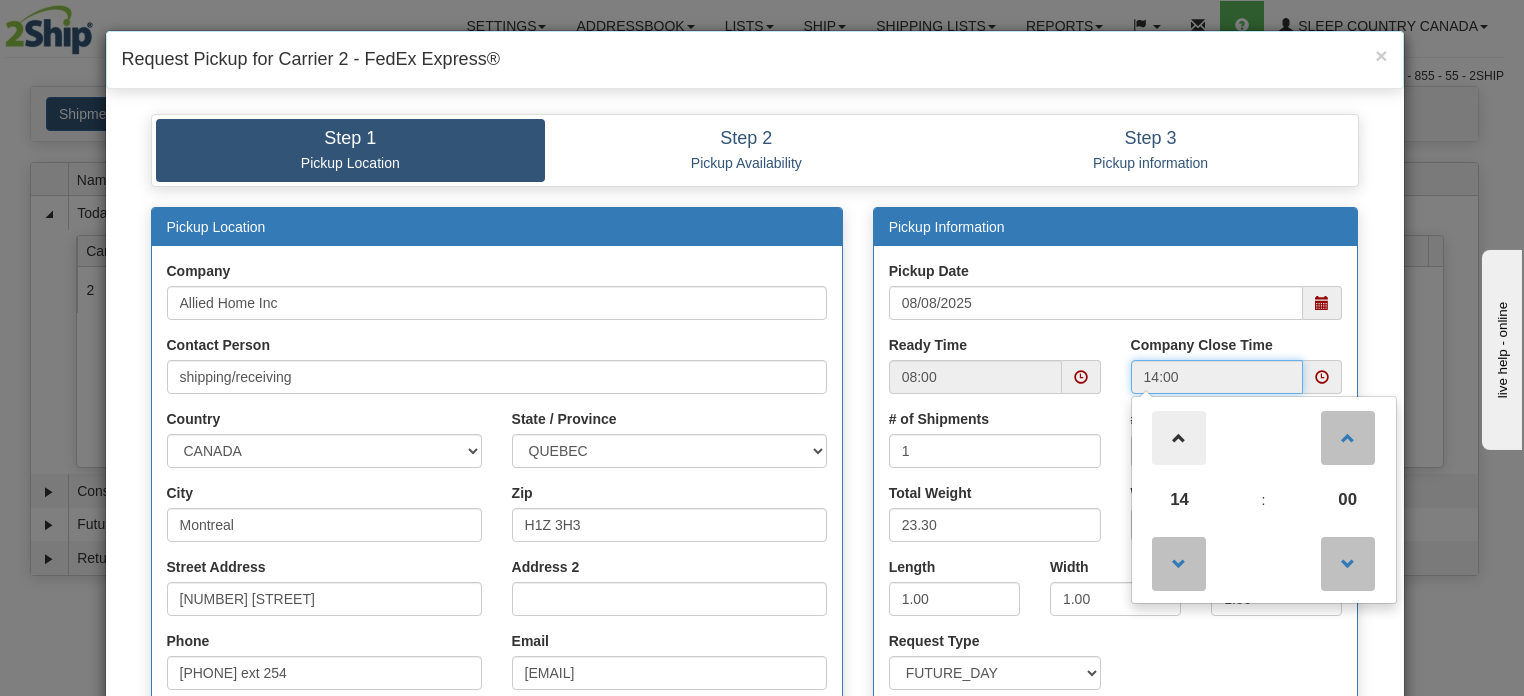 click at bounding box center [1179, 438] 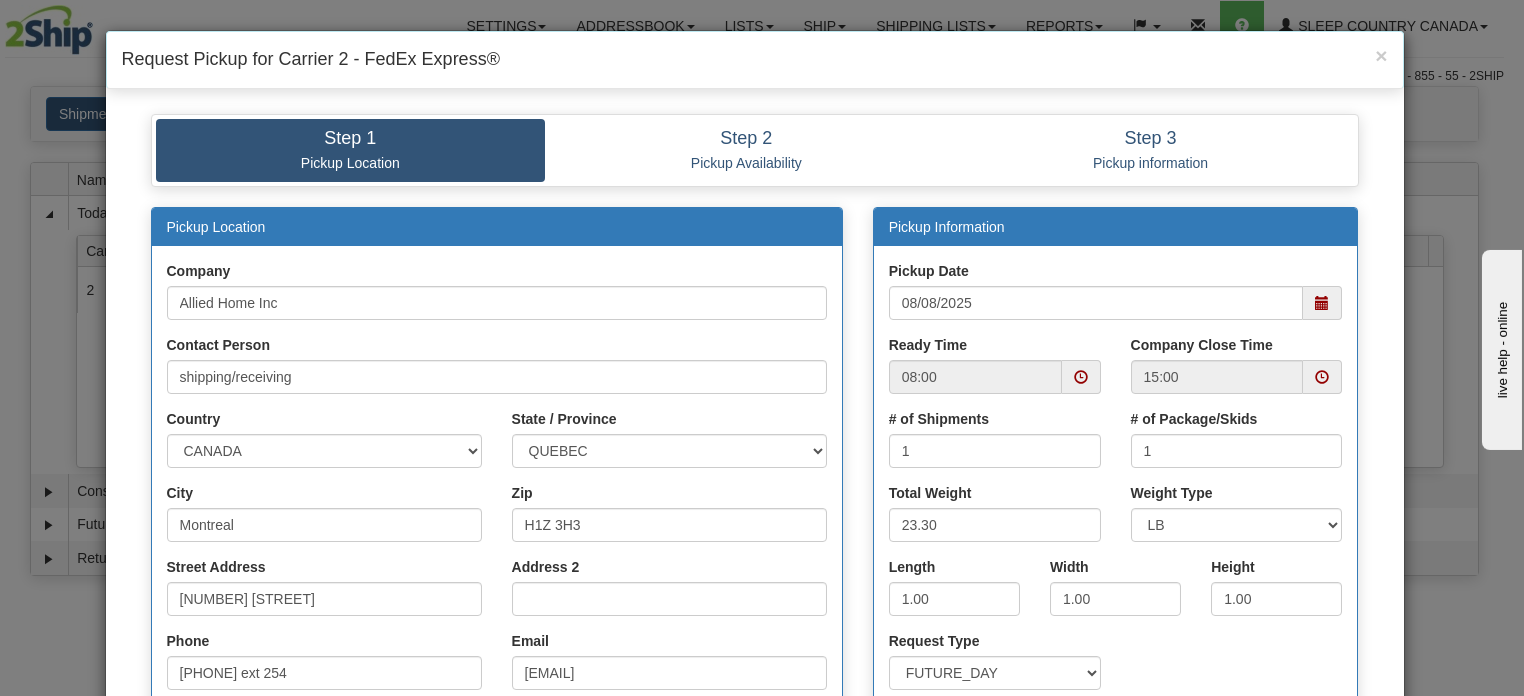 click on "# of Shipments
1" at bounding box center (995, 446) 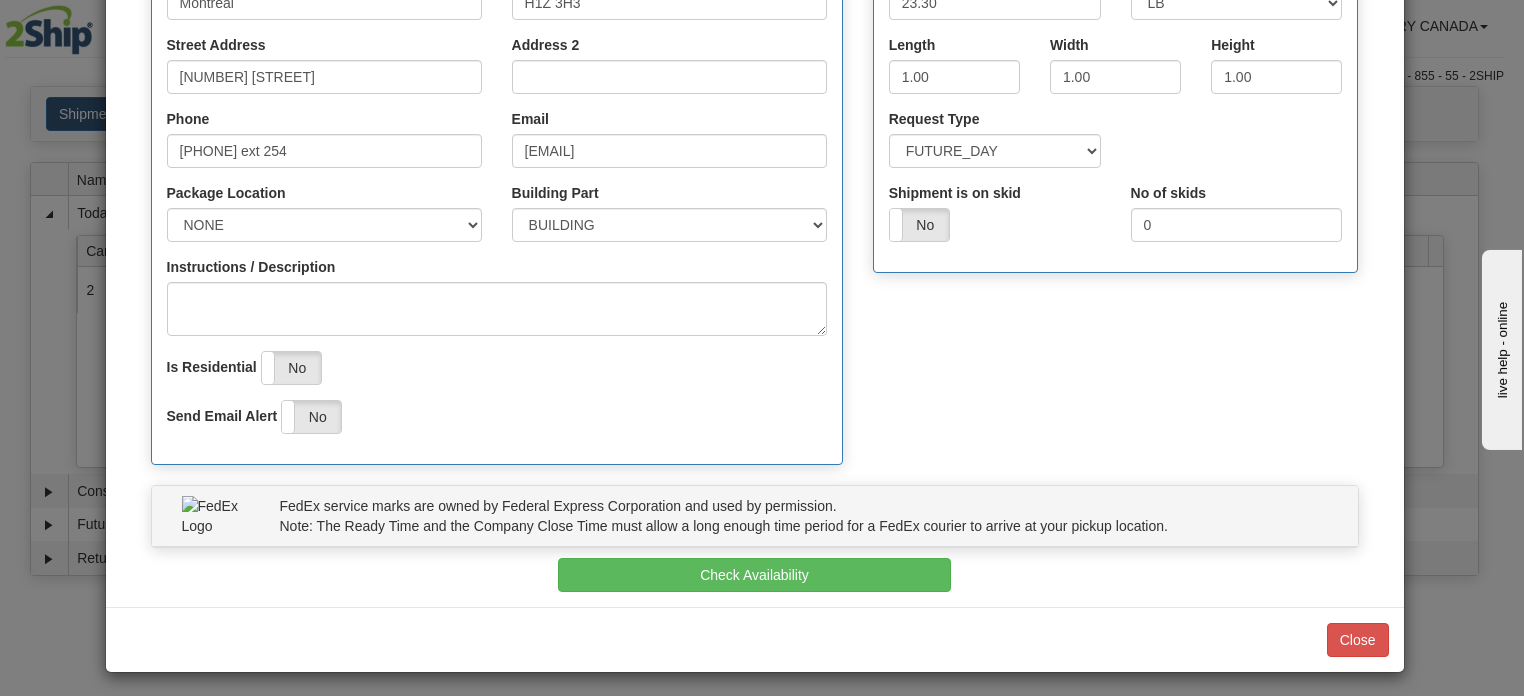 scroll, scrollTop: 525, scrollLeft: 0, axis: vertical 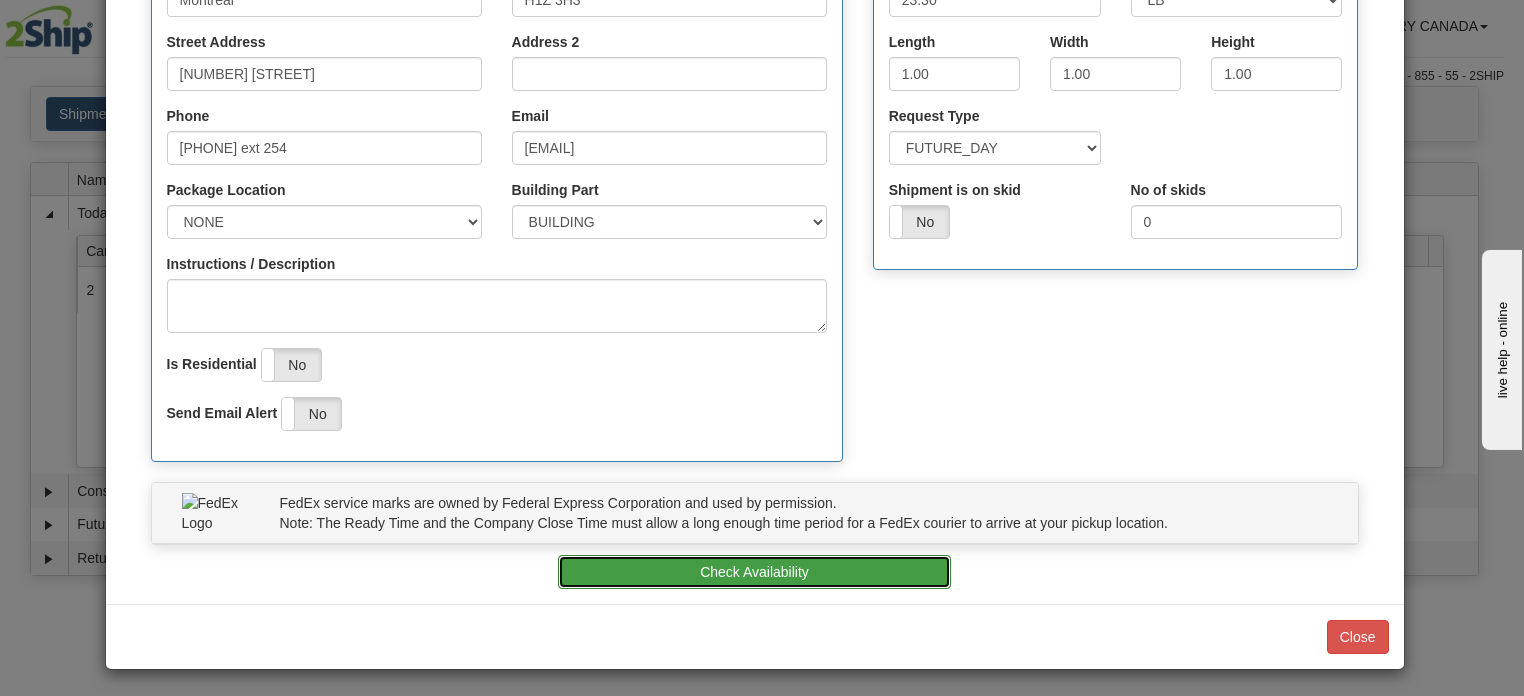 click on "Check Availability" at bounding box center [754, 572] 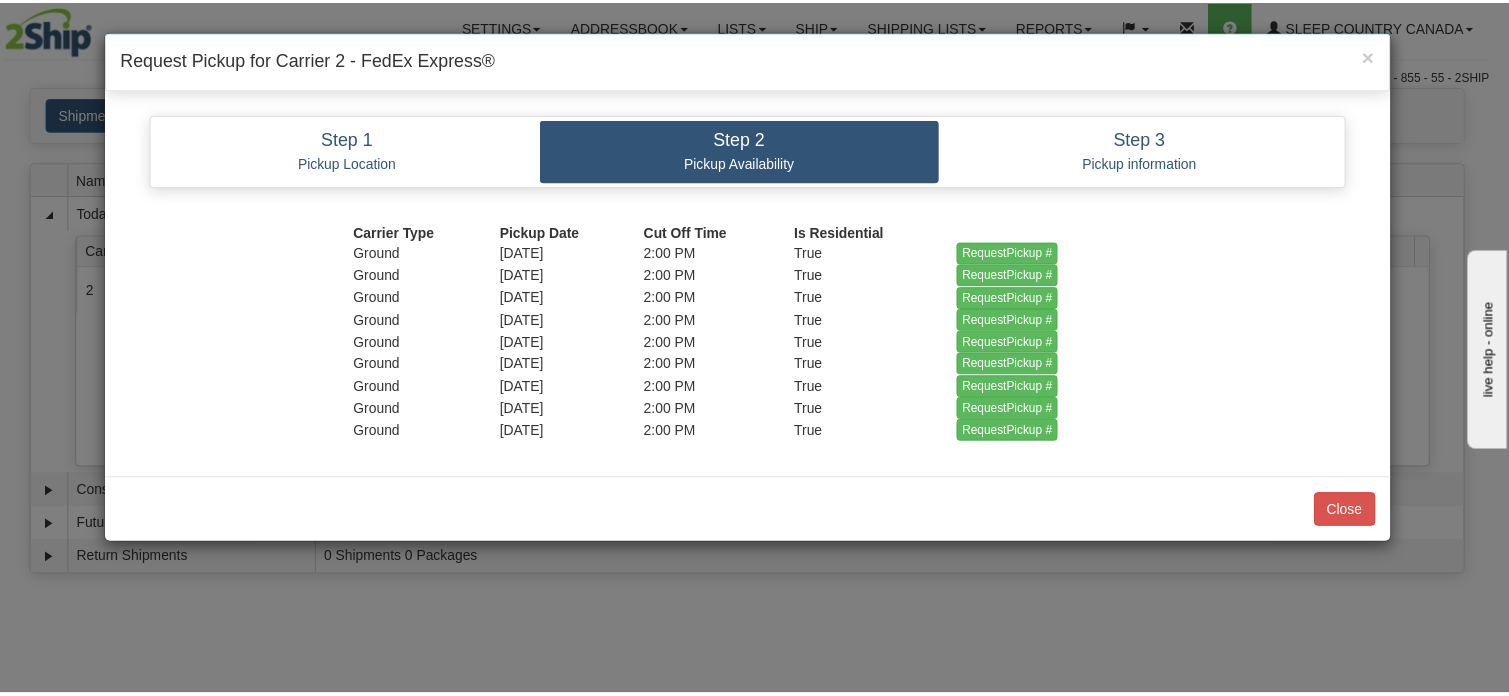 scroll, scrollTop: 0, scrollLeft: 0, axis: both 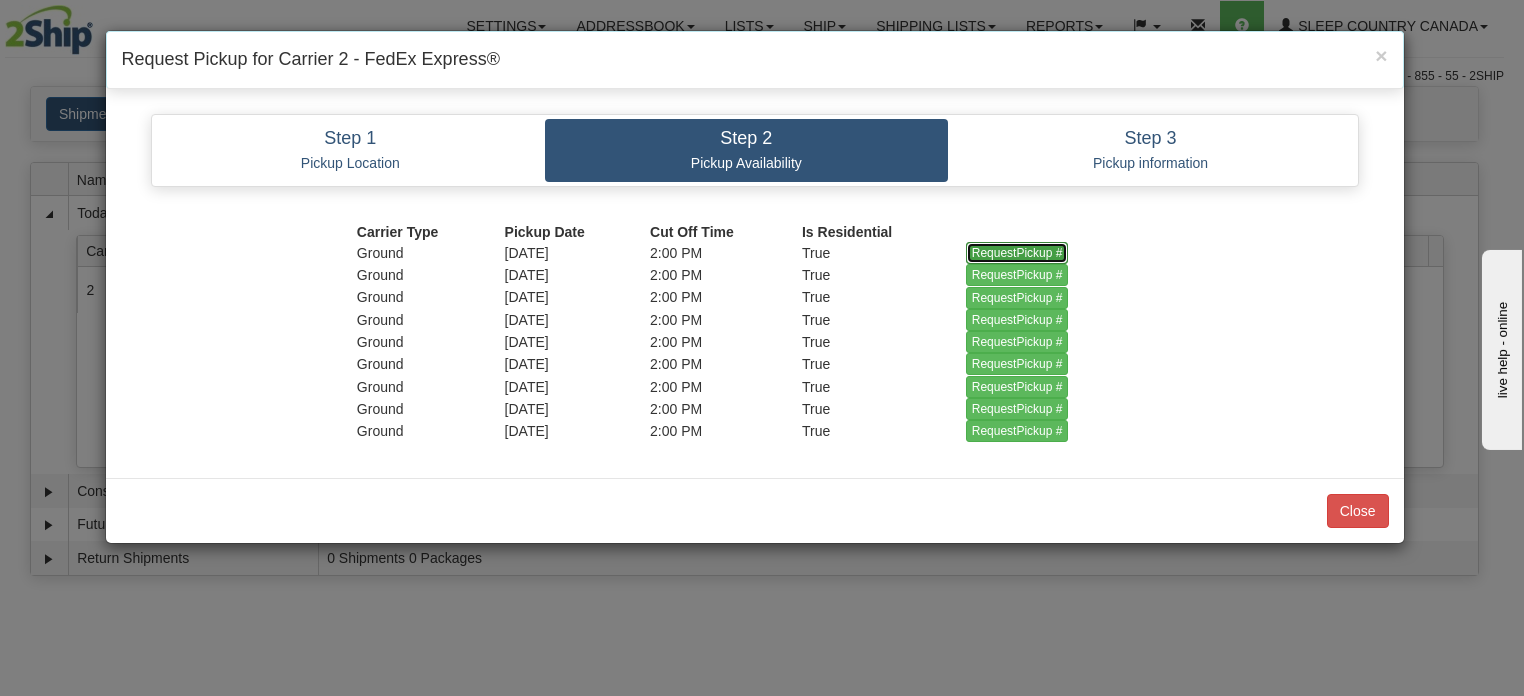 click on "RequestPickup #" at bounding box center (1017, 253) 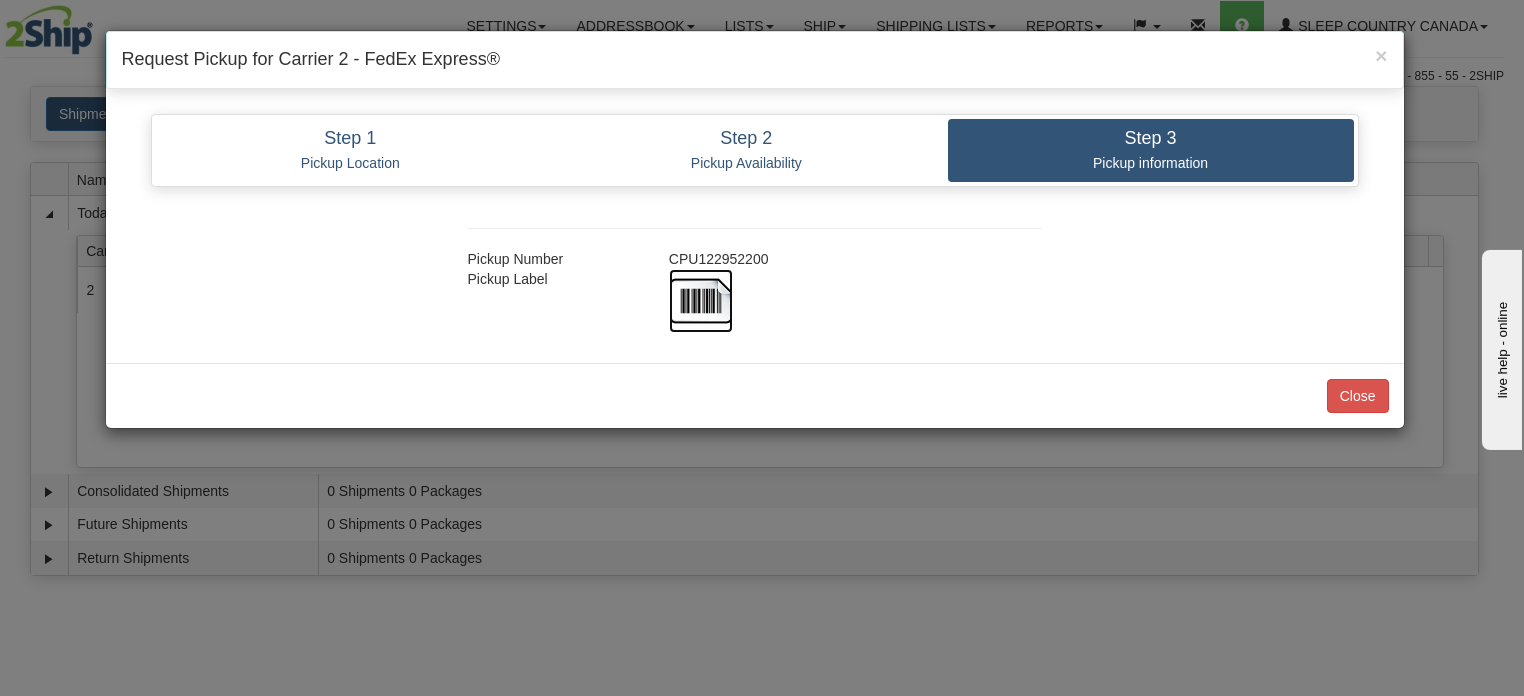 click at bounding box center [701, 301] 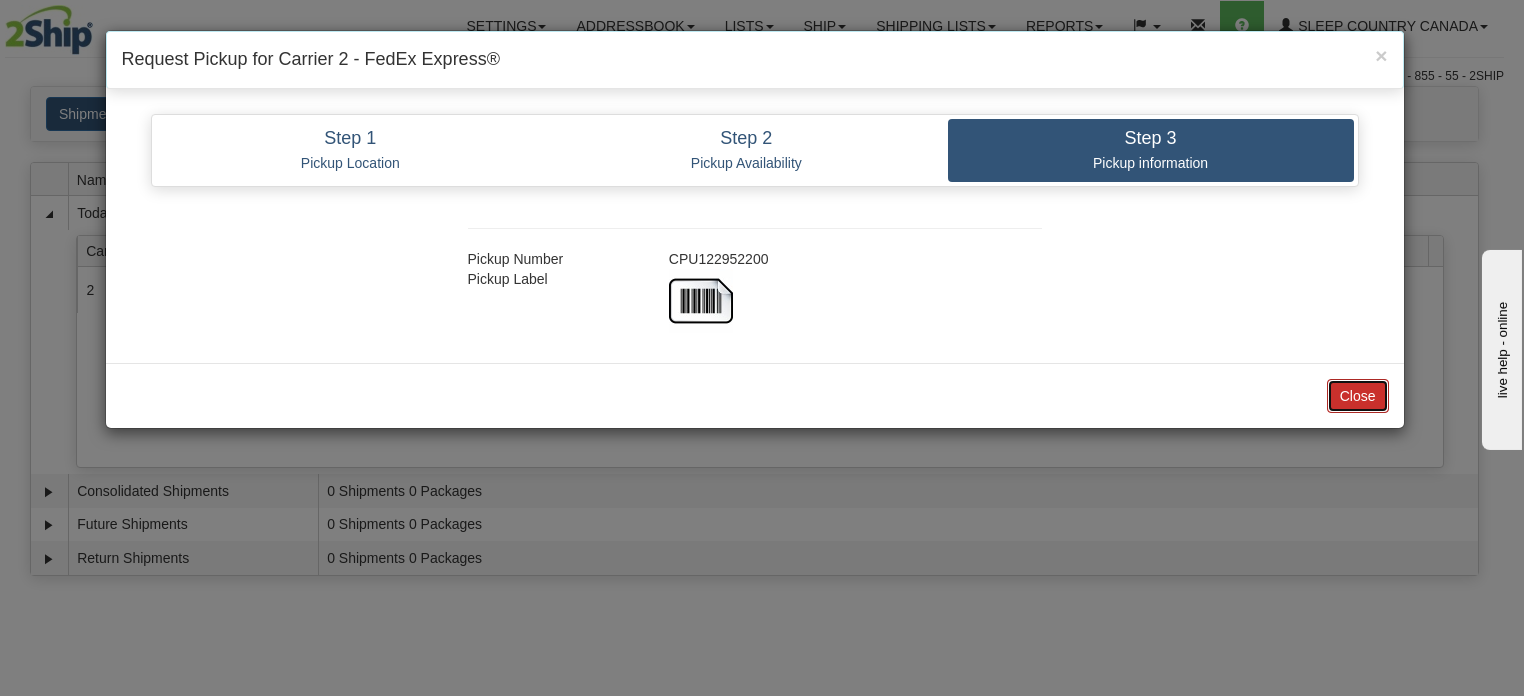 click on "Close" at bounding box center (1358, 396) 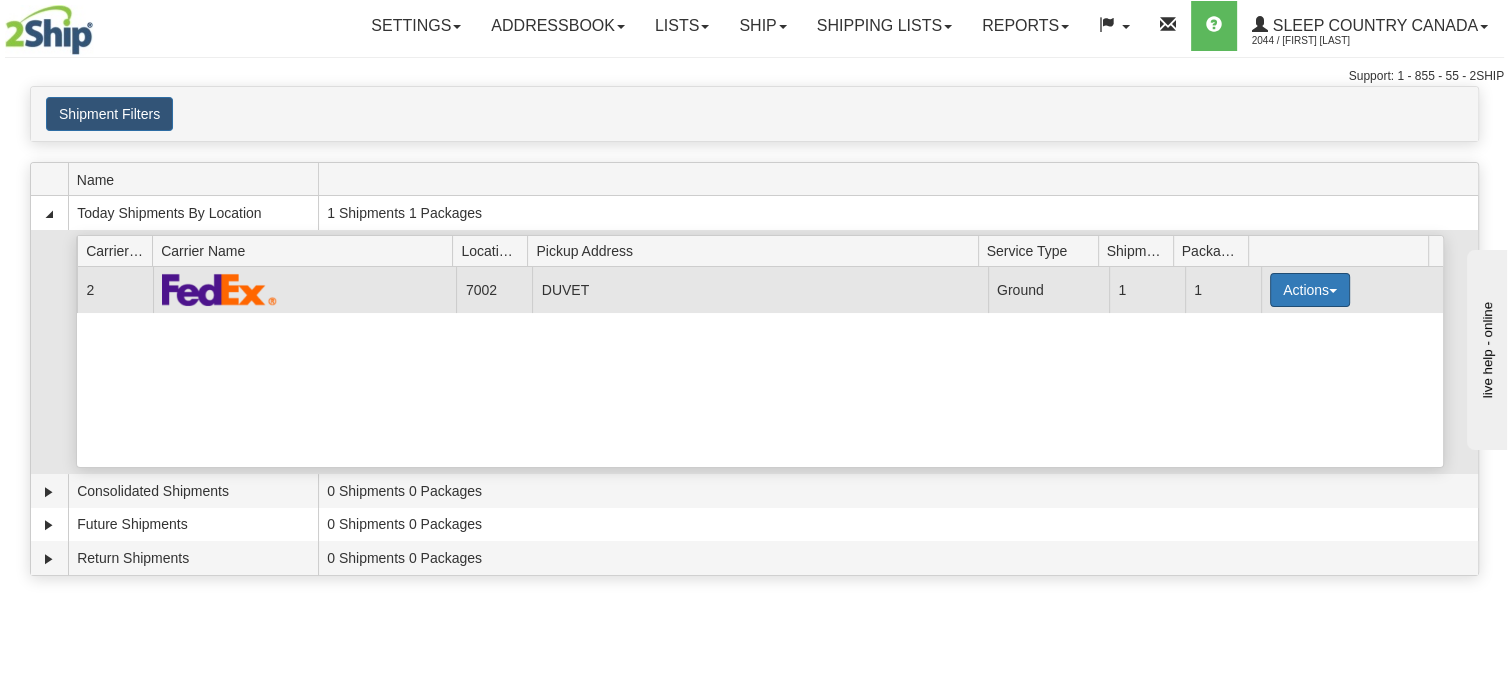 click on "Actions" at bounding box center (1310, 290) 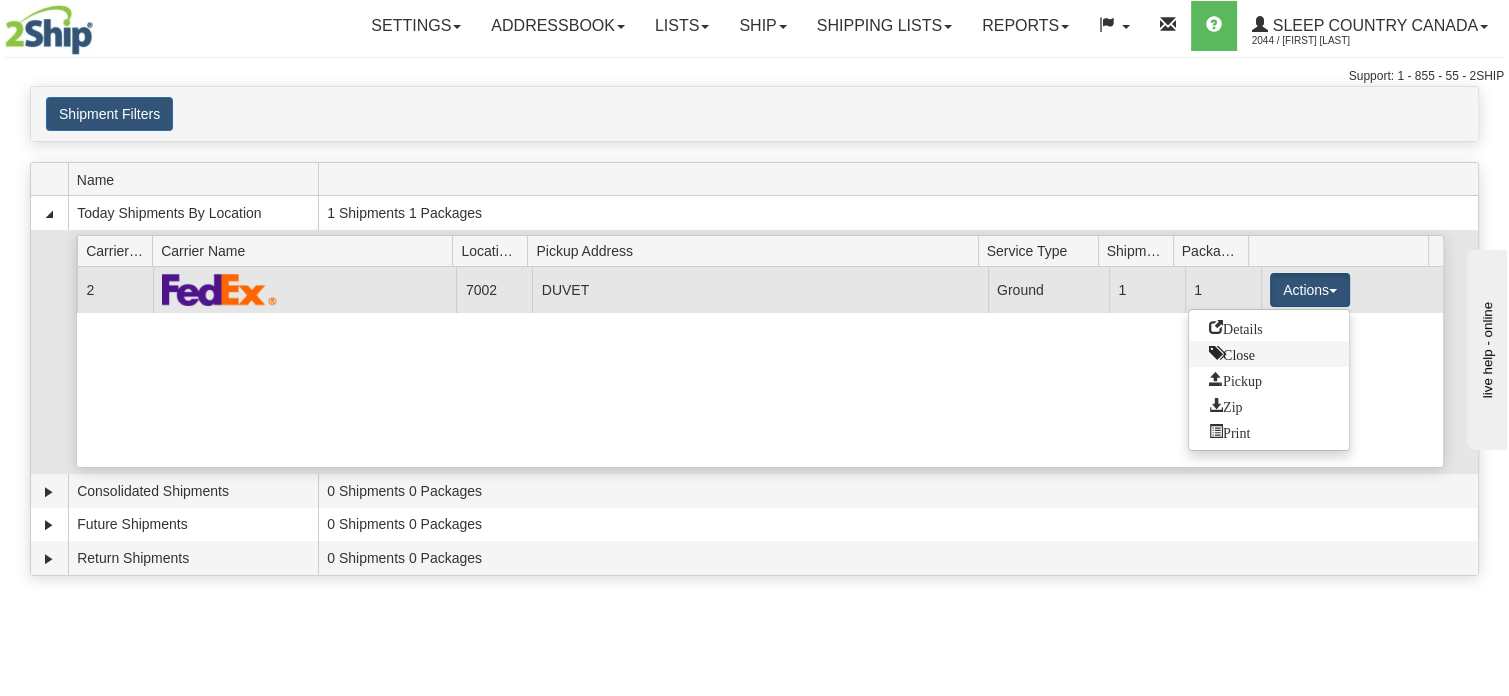 click on "Close" at bounding box center [1232, 353] 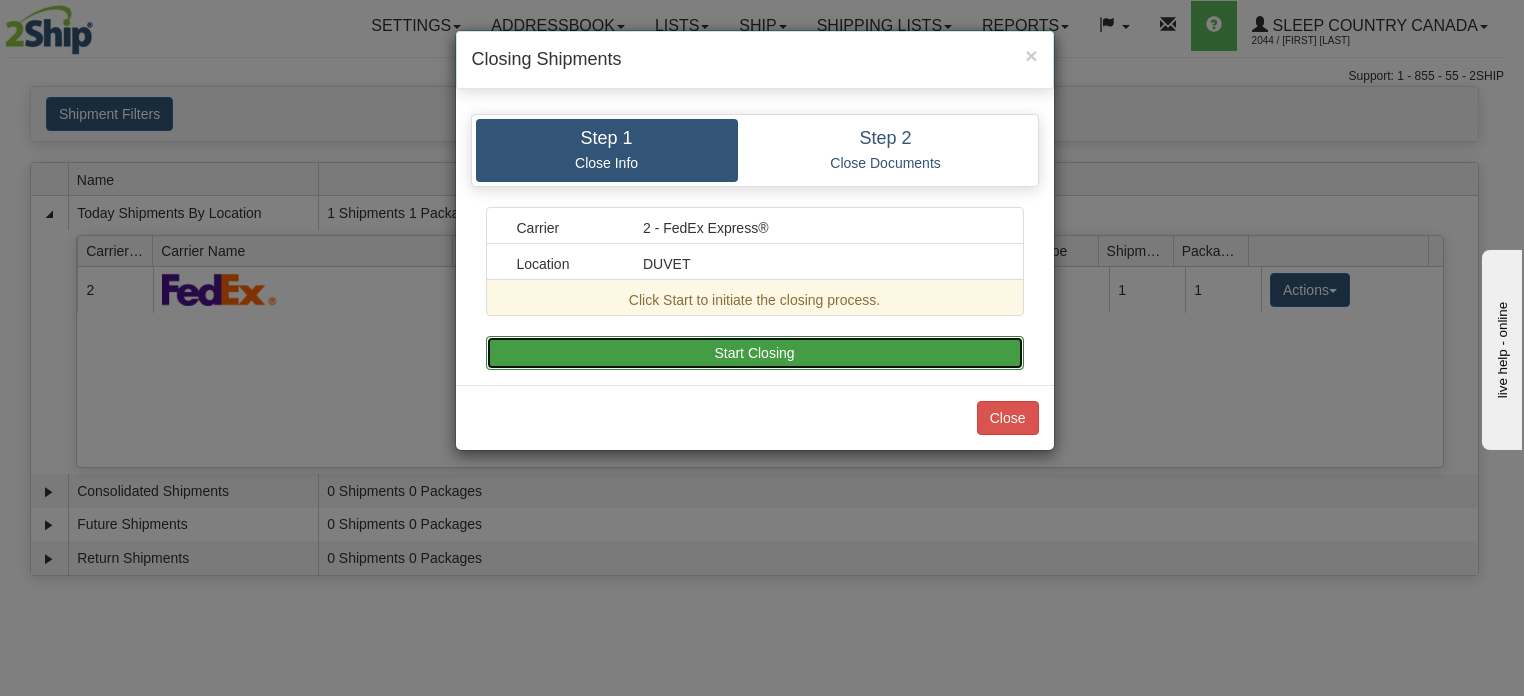 click on "Start Closing" at bounding box center [755, 353] 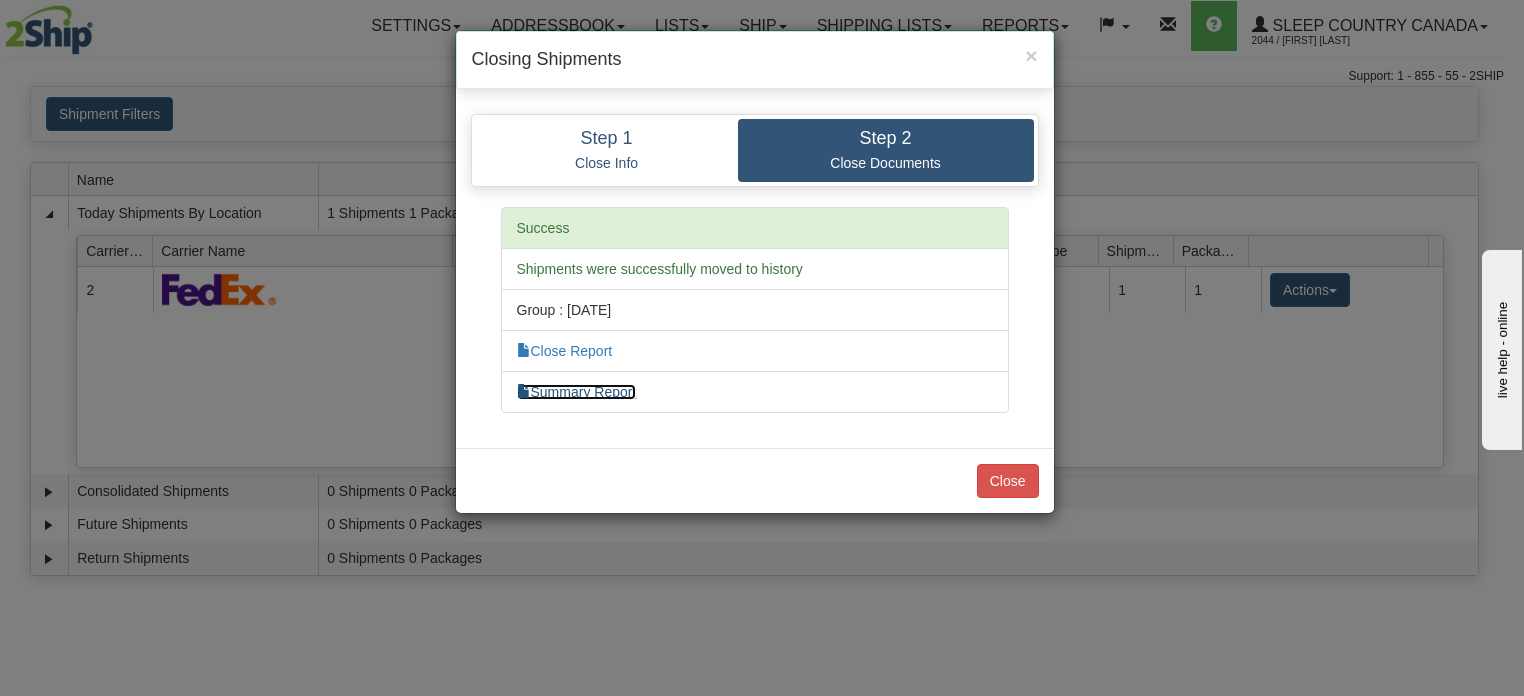 click on "Summary Report" at bounding box center [577, 392] 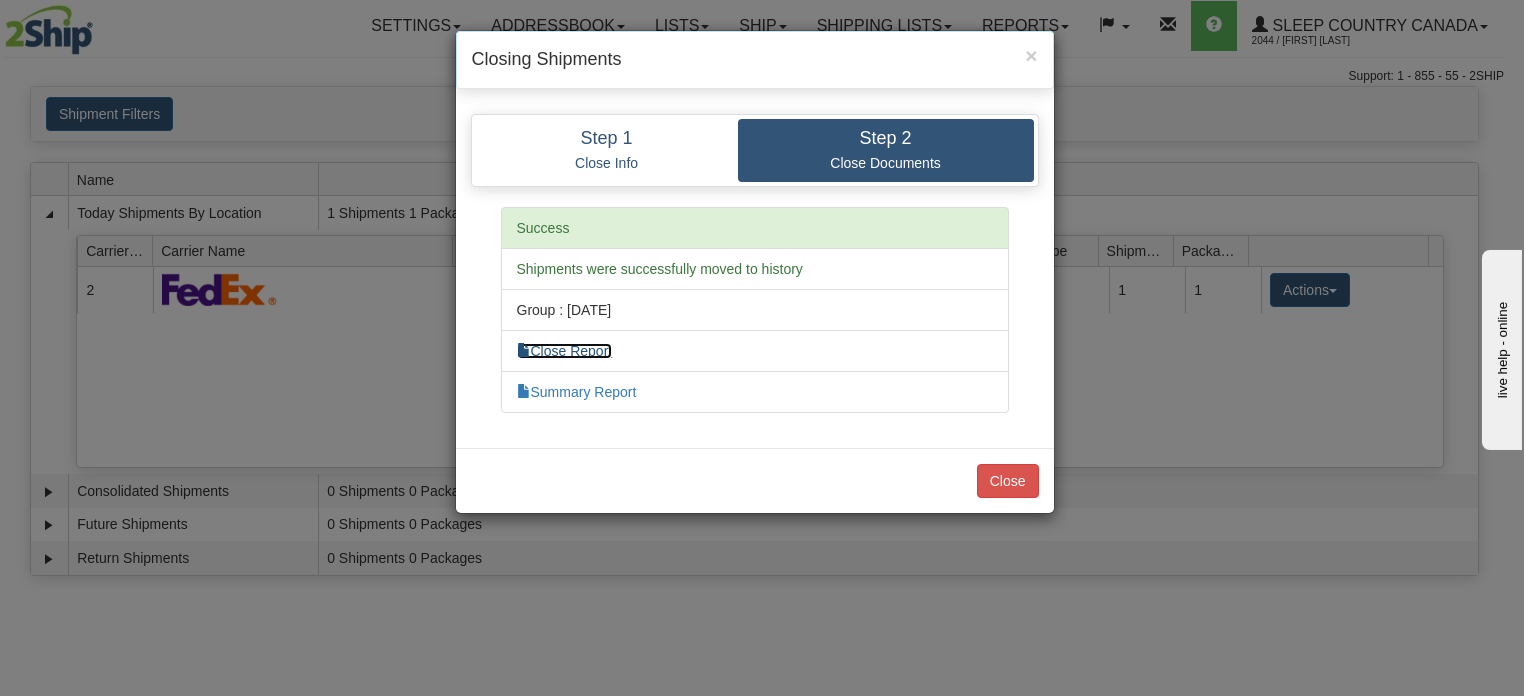 click on "Close Report" at bounding box center (565, 351) 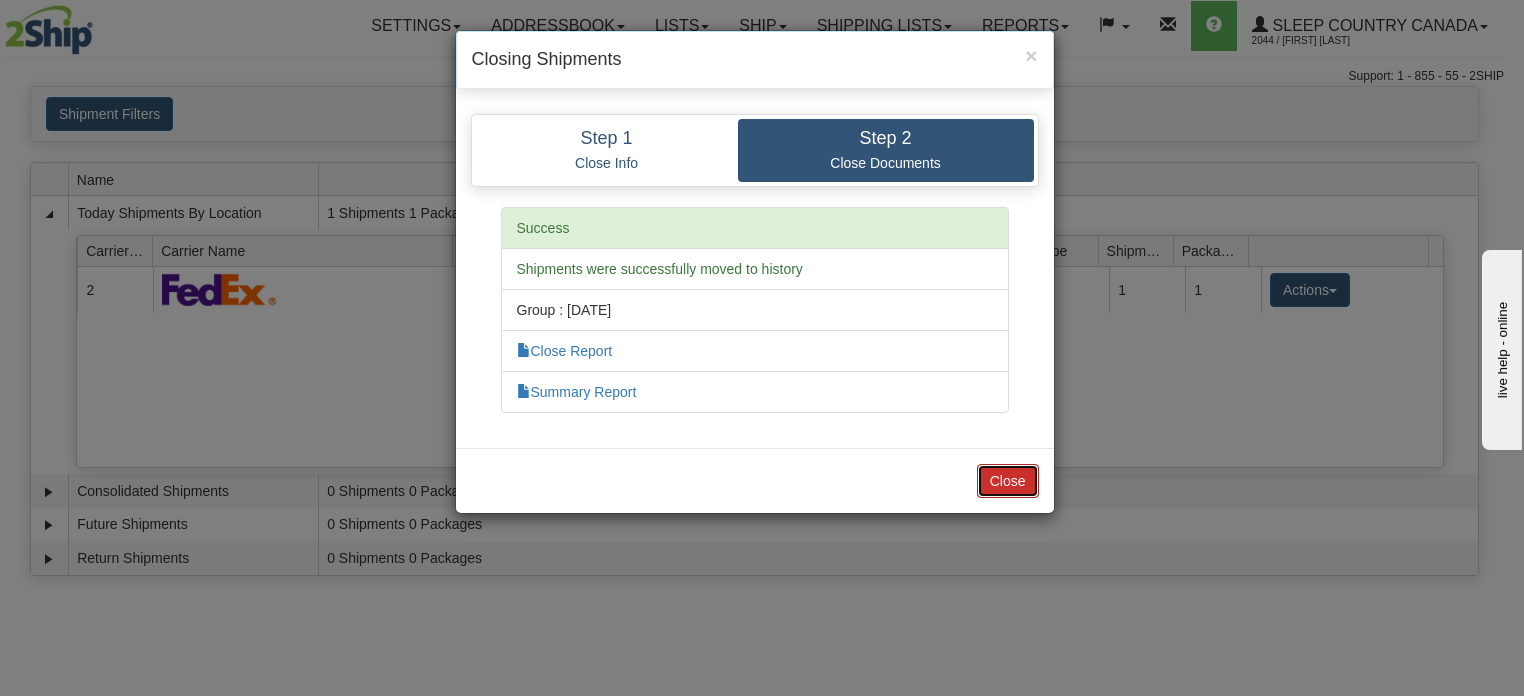 click on "Close" at bounding box center (1008, 481) 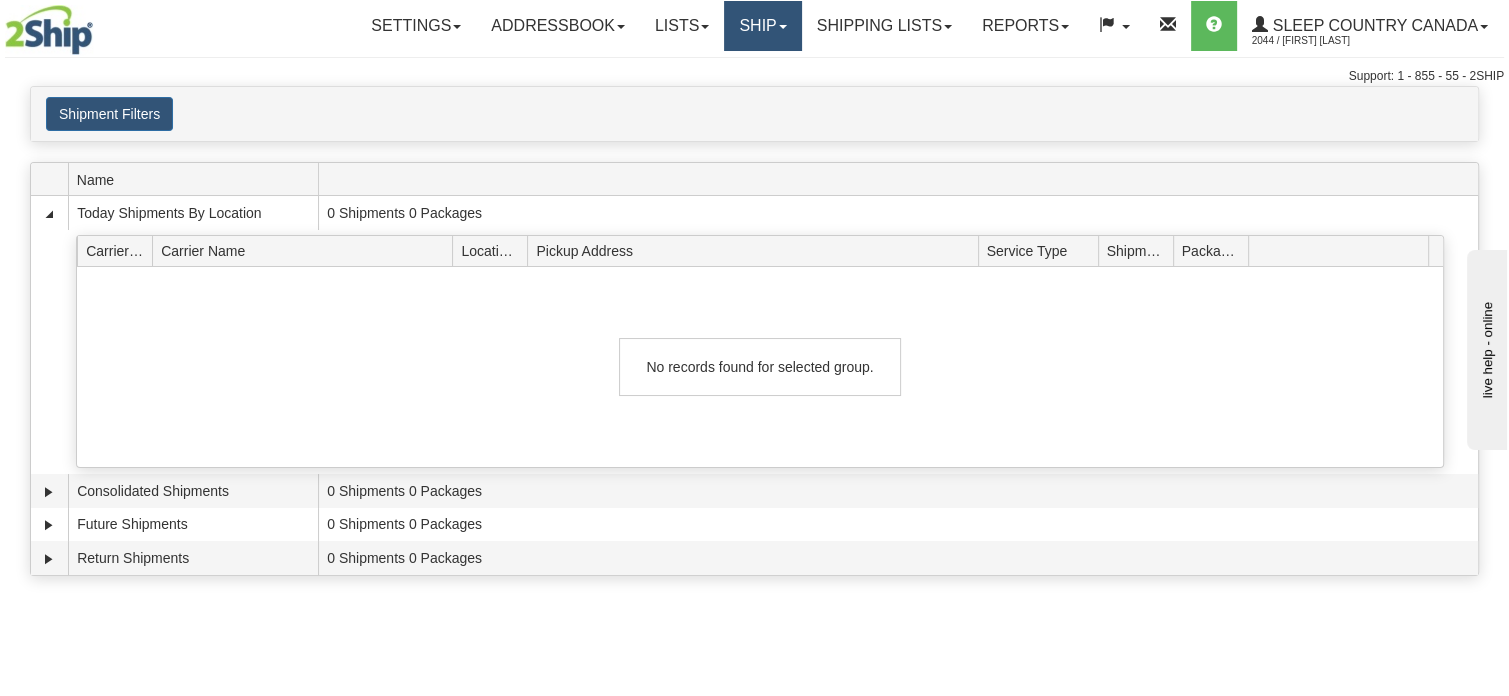 click on "Ship" at bounding box center [762, 26] 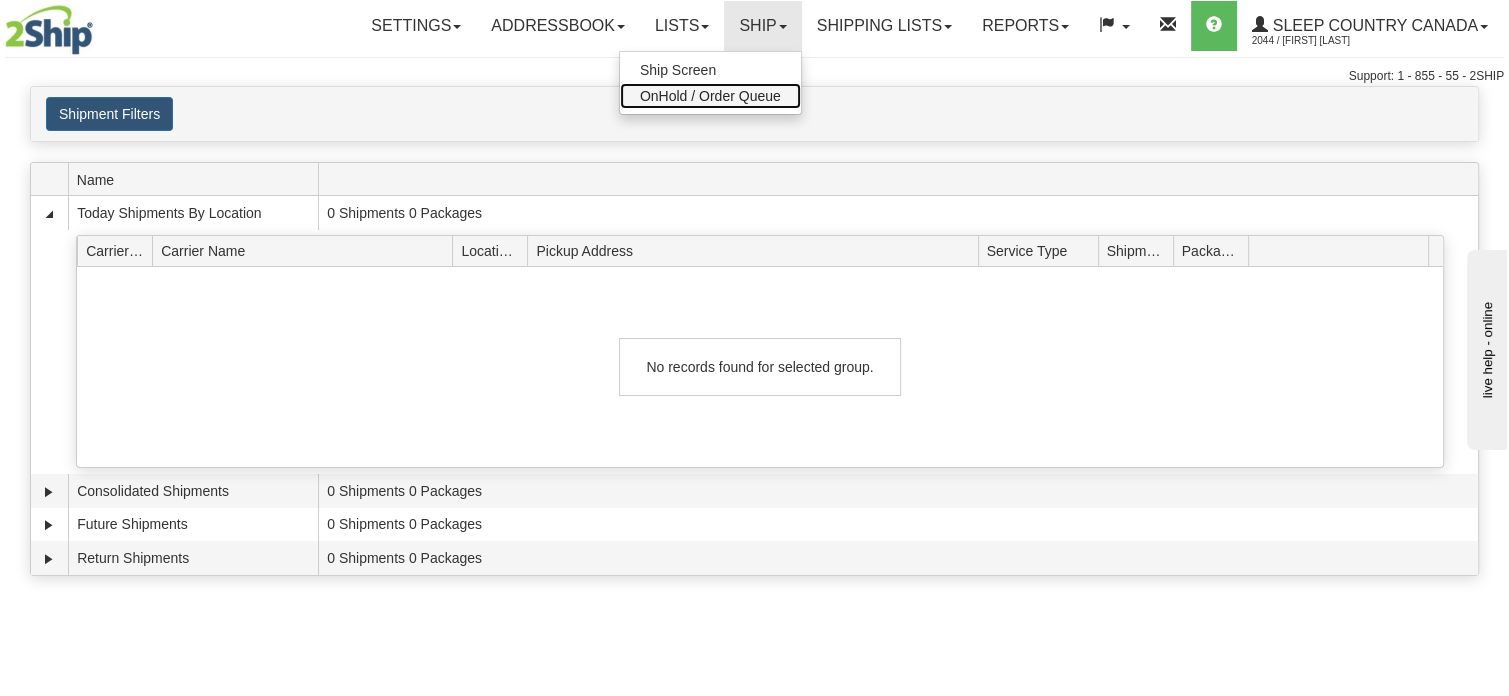 click on "OnHold / Order Queue" at bounding box center (710, 96) 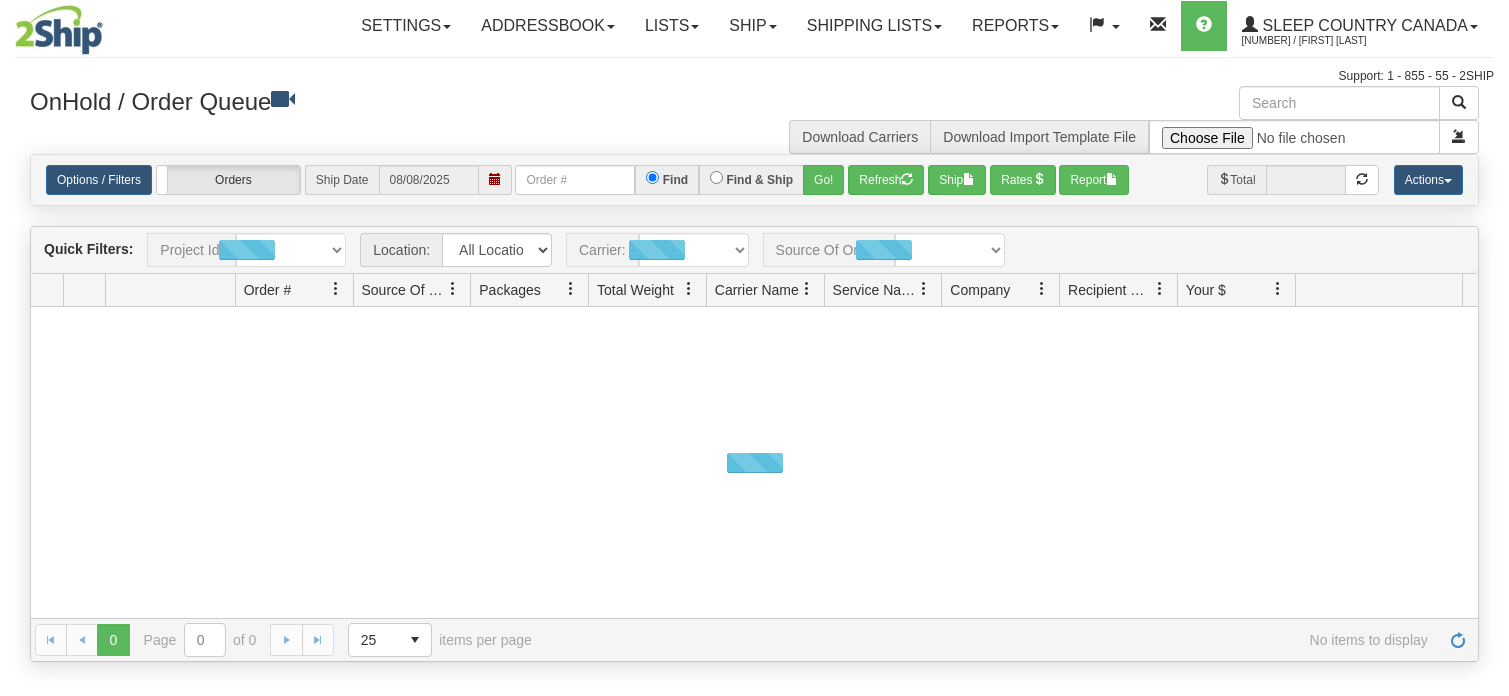 scroll, scrollTop: 0, scrollLeft: 0, axis: both 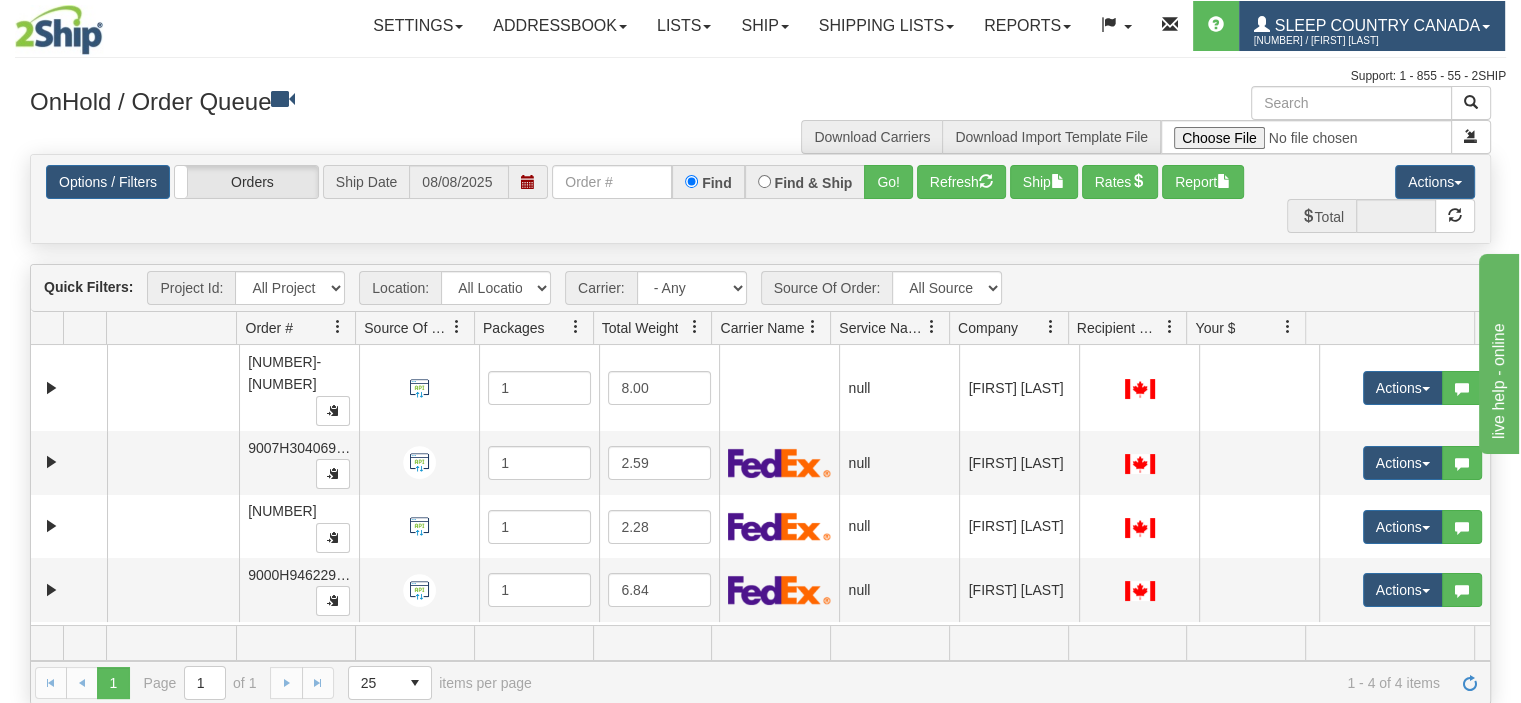 click on "Sleep Country Canada" at bounding box center (1375, 25) 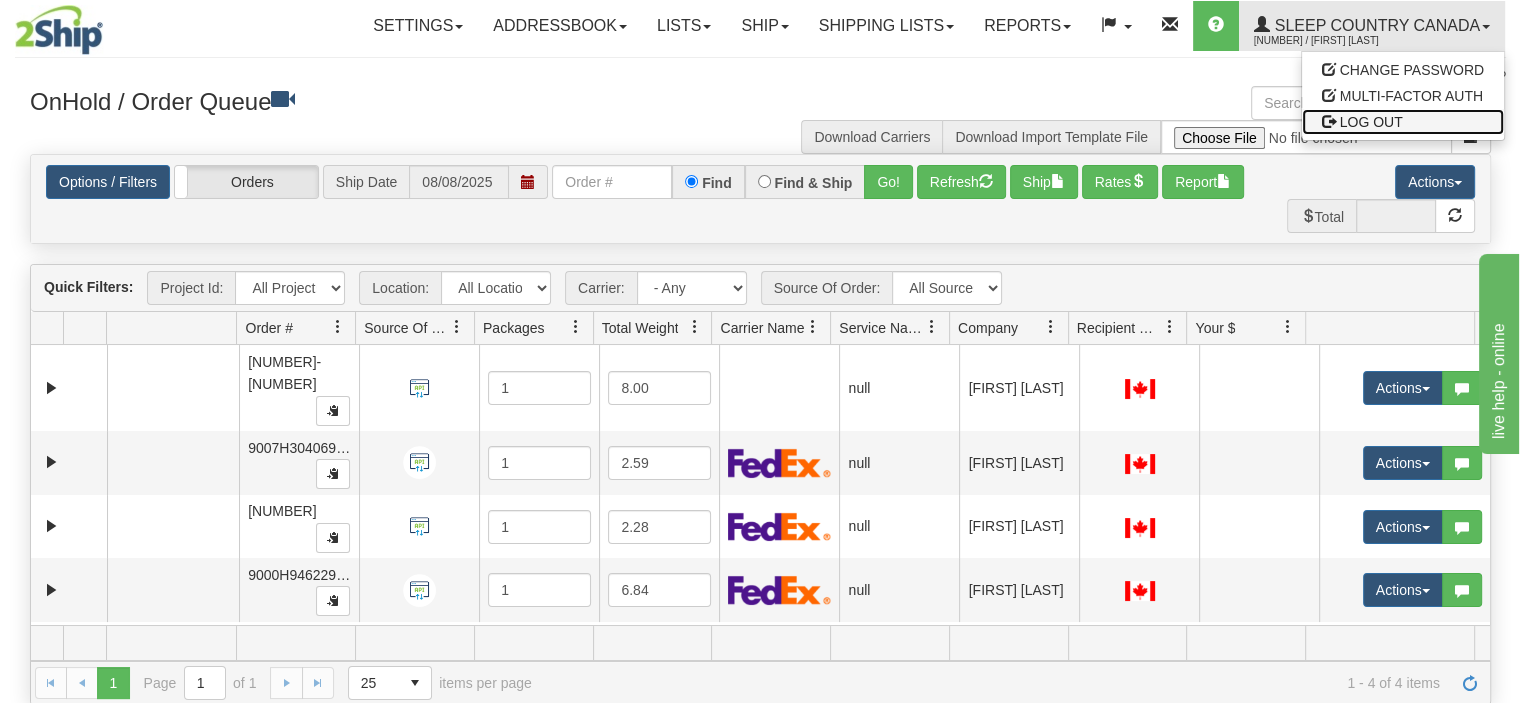 click on "LOG OUT" at bounding box center [1371, 122] 